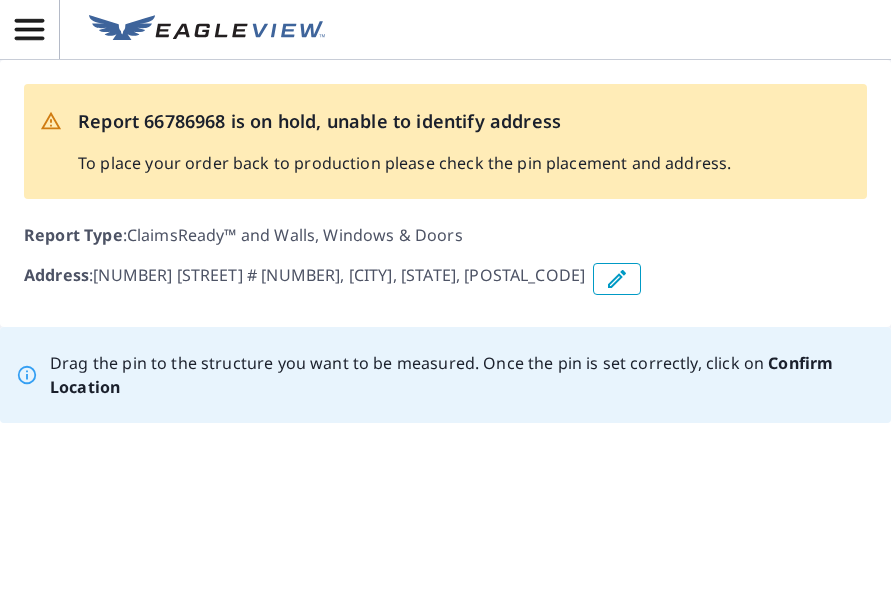 scroll, scrollTop: 0, scrollLeft: 0, axis: both 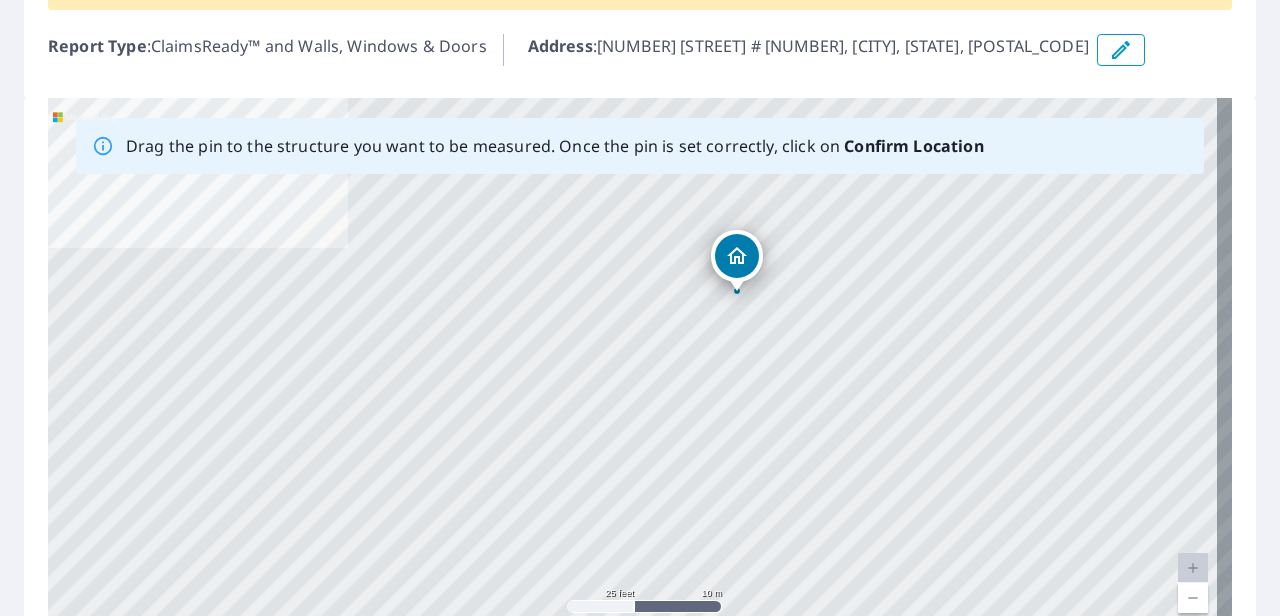 drag, startPoint x: 634, startPoint y: 377, endPoint x: 736, endPoint y: 258, distance: 156.73225 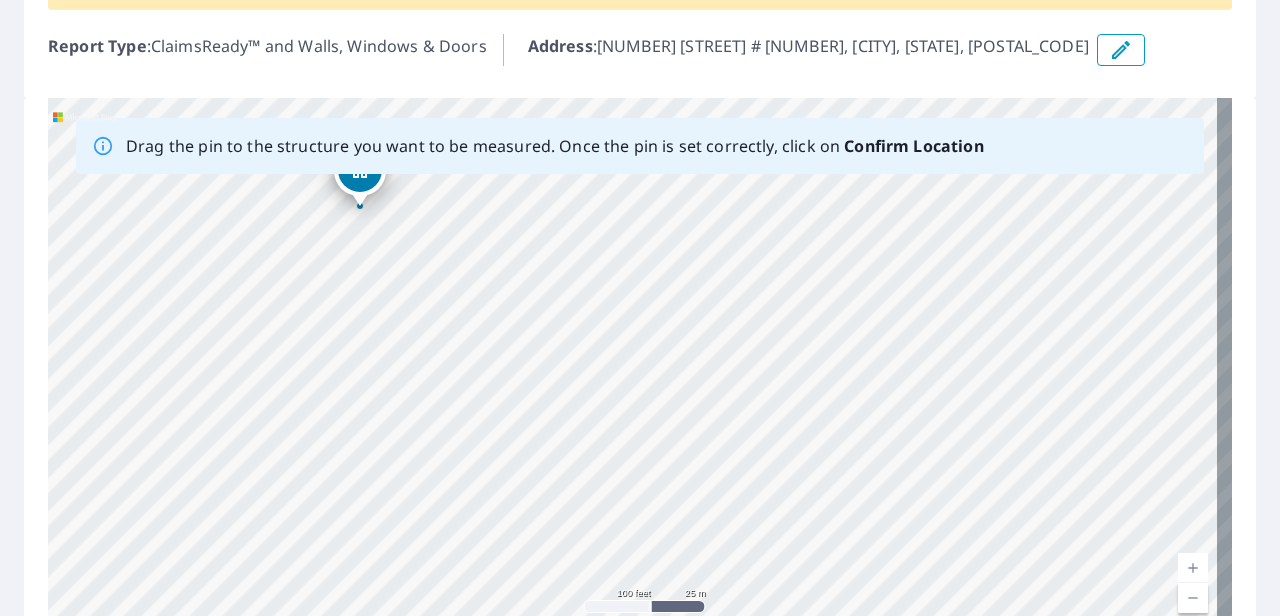 drag, startPoint x: 1048, startPoint y: 458, endPoint x: 462, endPoint y: 319, distance: 602.2599 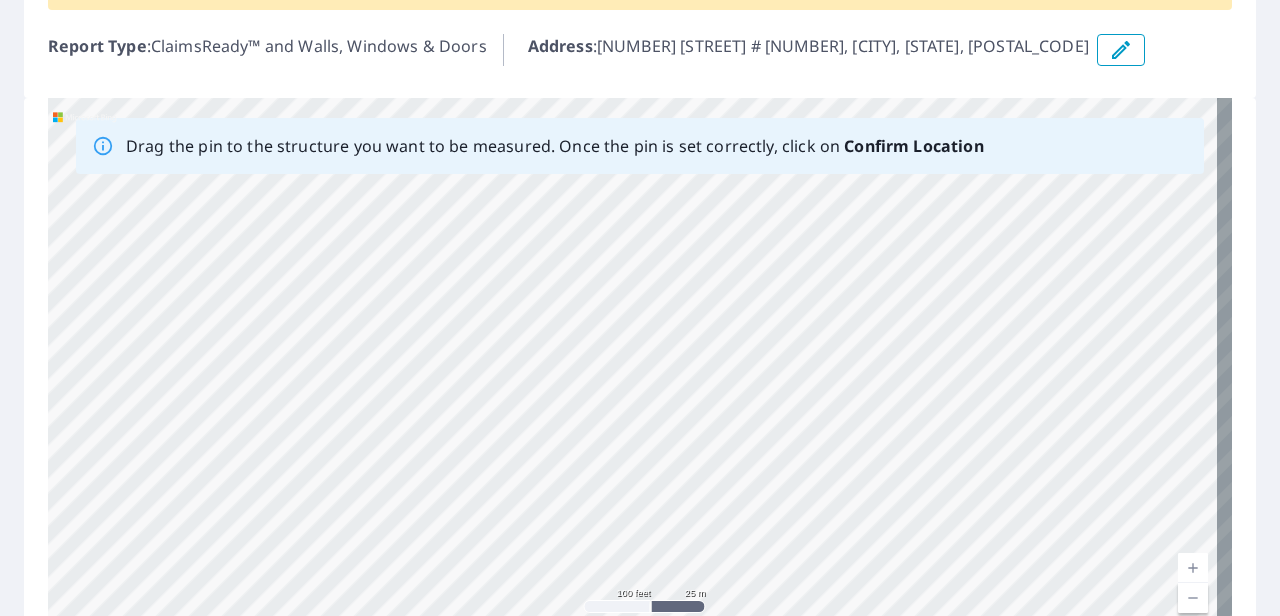 drag, startPoint x: 298, startPoint y: 379, endPoint x: 412, endPoint y: 17, distance: 379.52603 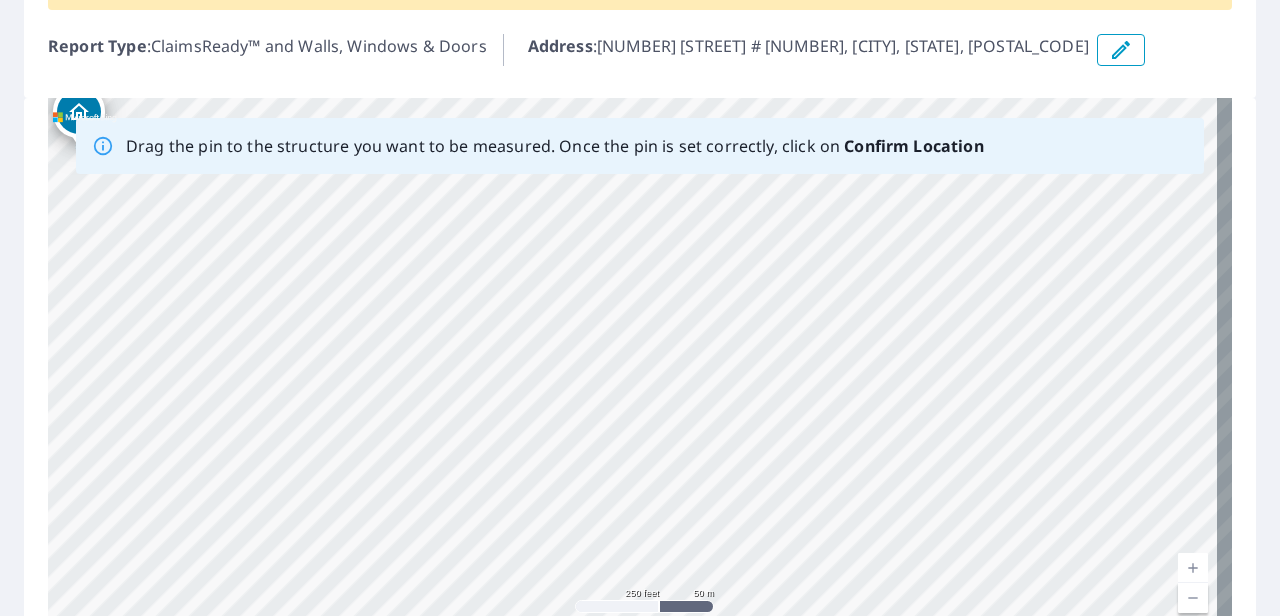 drag, startPoint x: 442, startPoint y: 241, endPoint x: 68, endPoint y: 224, distance: 374.38617 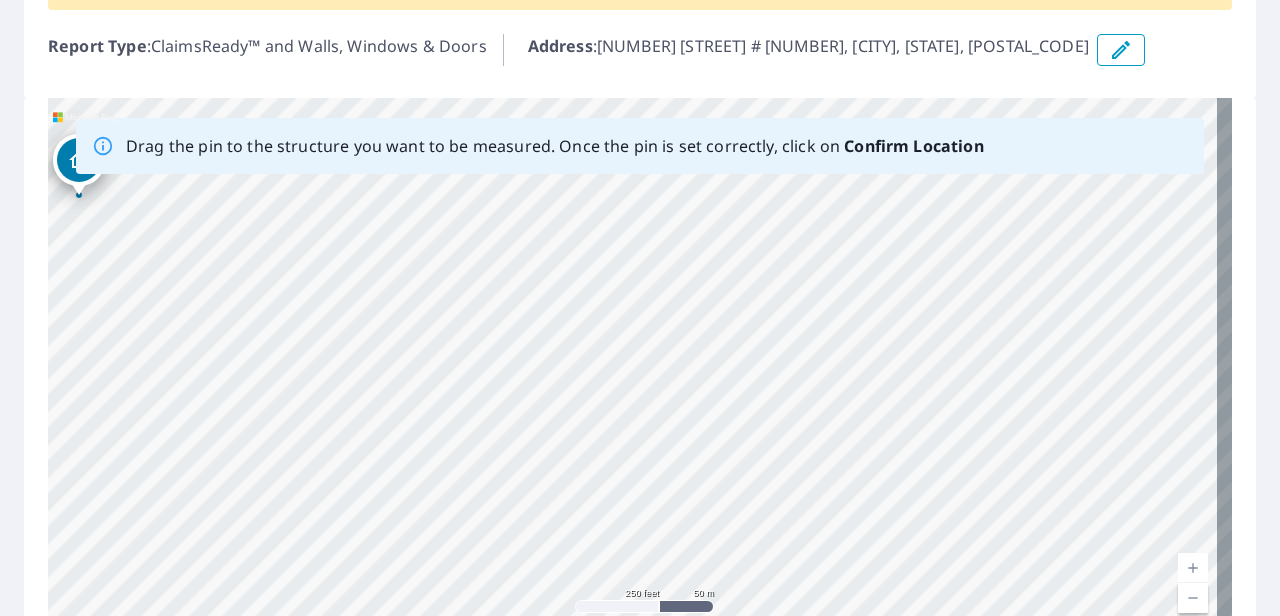 drag, startPoint x: 931, startPoint y: 254, endPoint x: 2, endPoint y: 218, distance: 929.69727 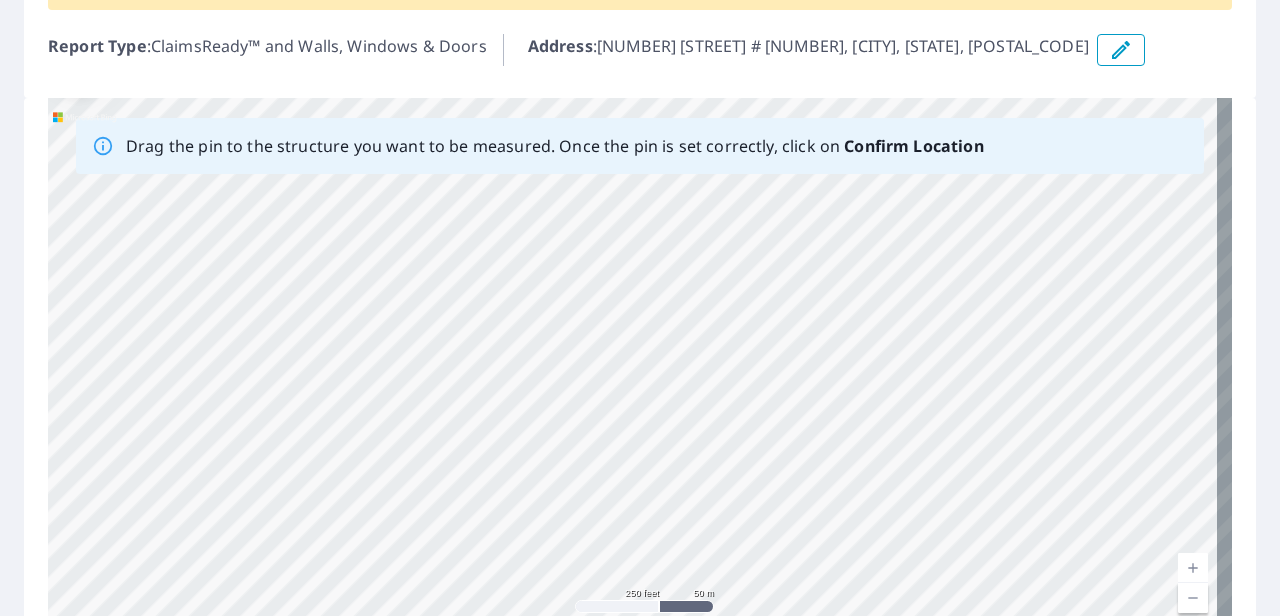 drag, startPoint x: 23, startPoint y: 179, endPoint x: 0, endPoint y: 176, distance: 23.194826 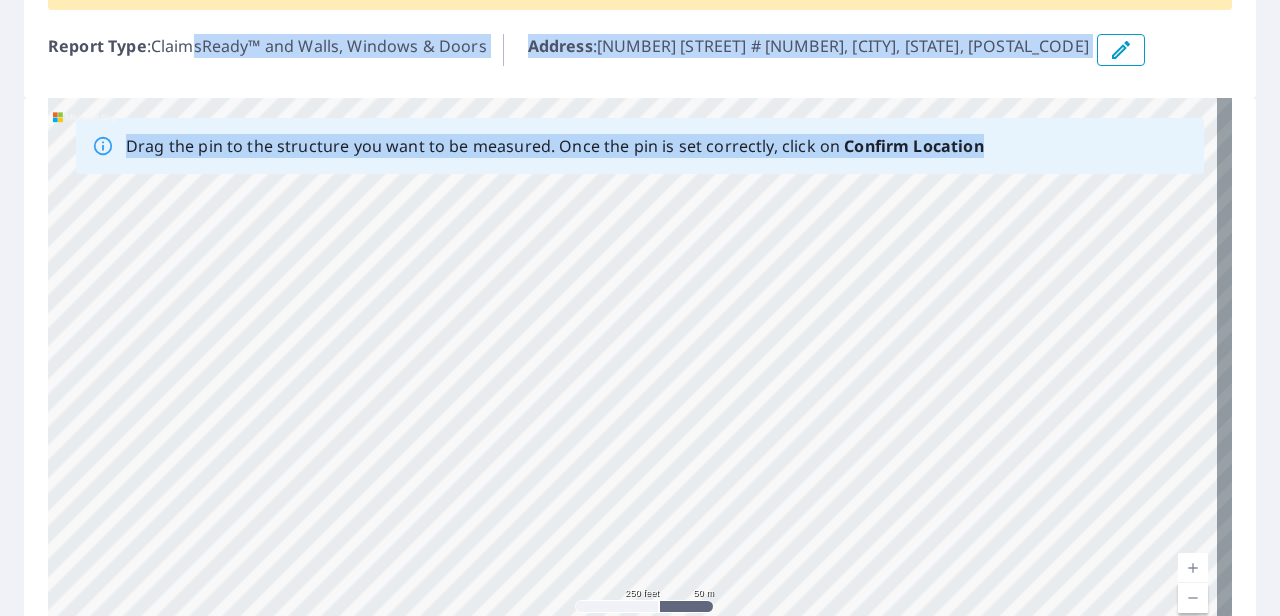 drag, startPoint x: 201, startPoint y: 92, endPoint x: 116, endPoint y: 100, distance: 85.37564 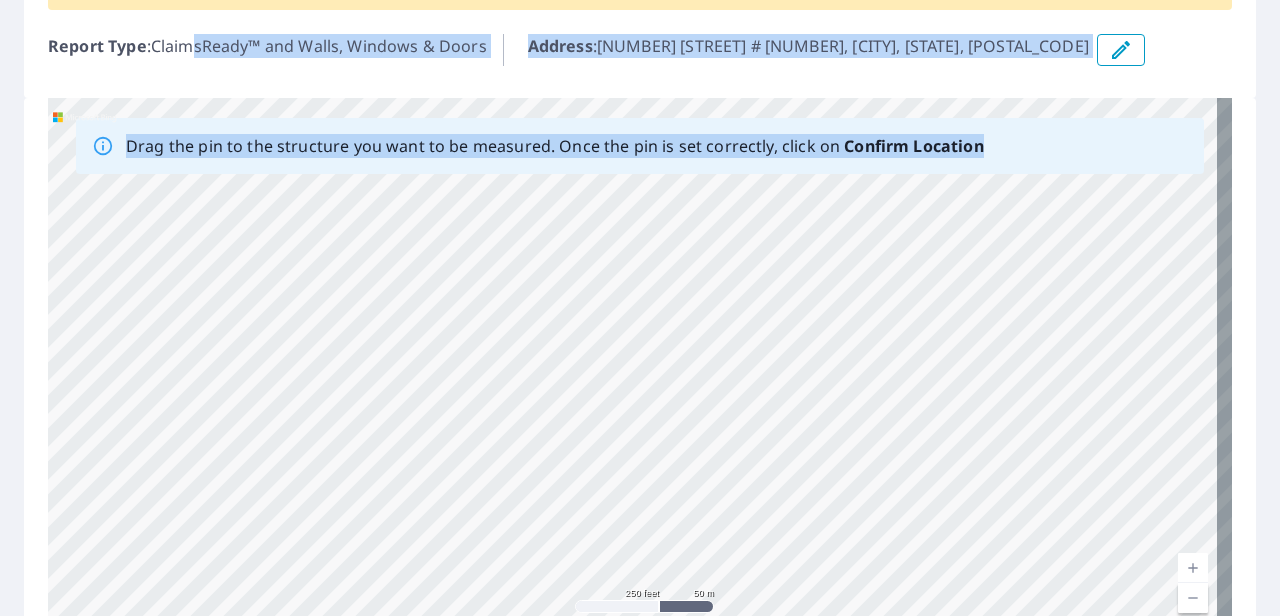 drag, startPoint x: 969, startPoint y: 184, endPoint x: 831, endPoint y: 250, distance: 152.97058 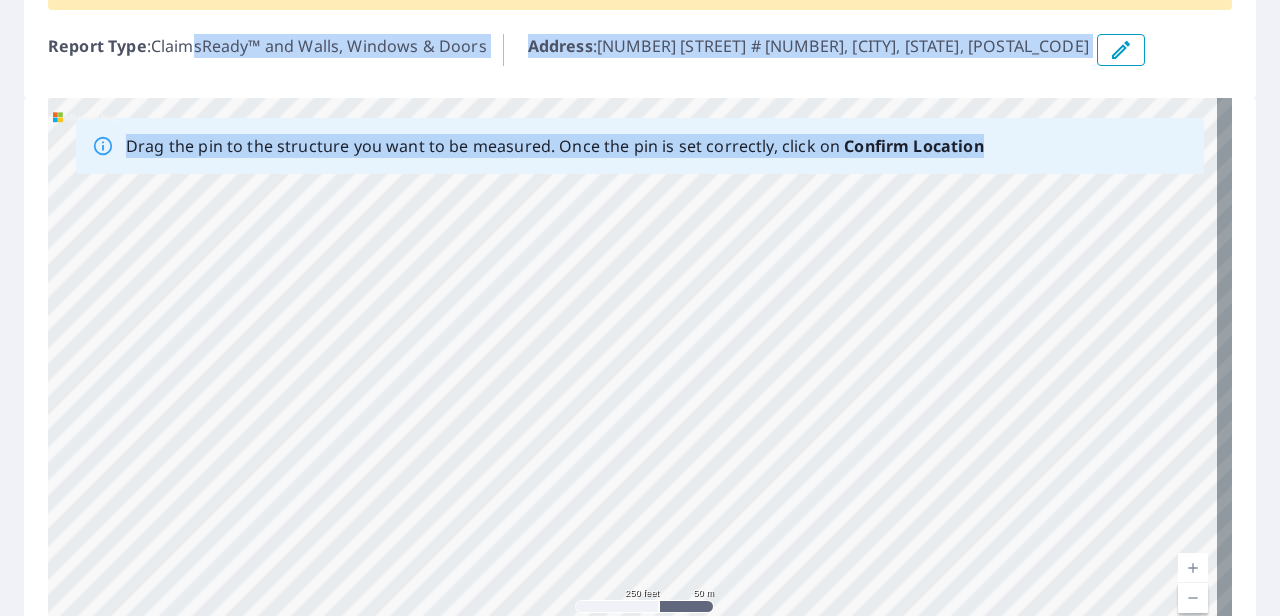 drag, startPoint x: 882, startPoint y: 208, endPoint x: 756, endPoint y: 326, distance: 172.62677 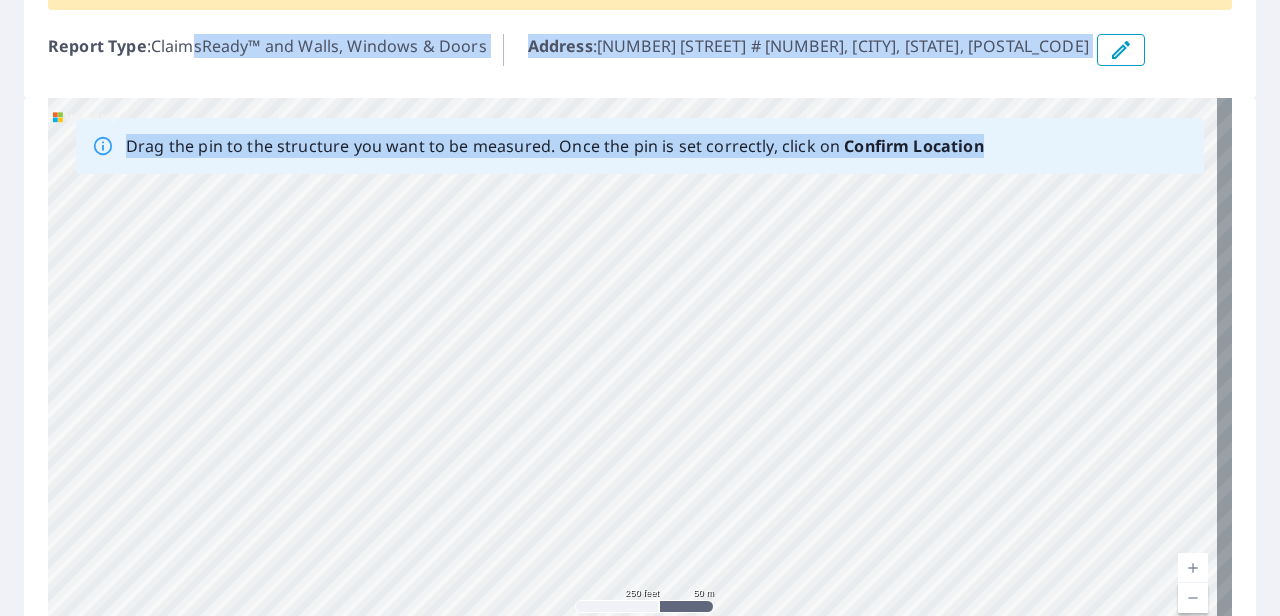 drag, startPoint x: 874, startPoint y: 206, endPoint x: 748, endPoint y: 308, distance: 162.11107 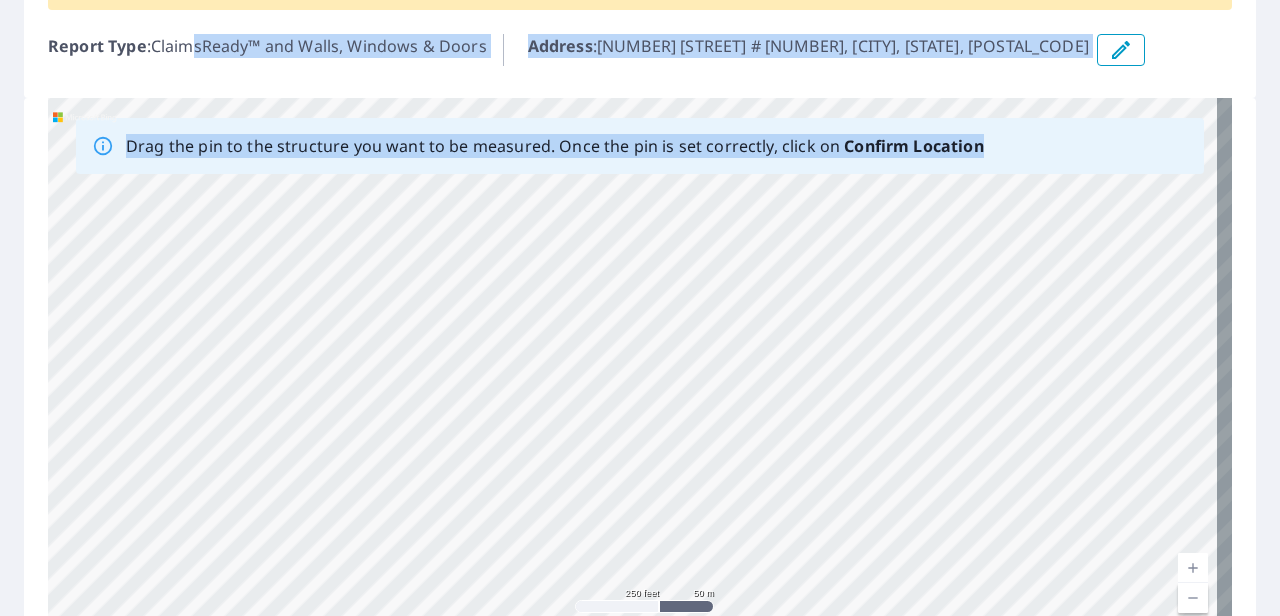 drag, startPoint x: 812, startPoint y: 223, endPoint x: 665, endPoint y: 364, distance: 203.69095 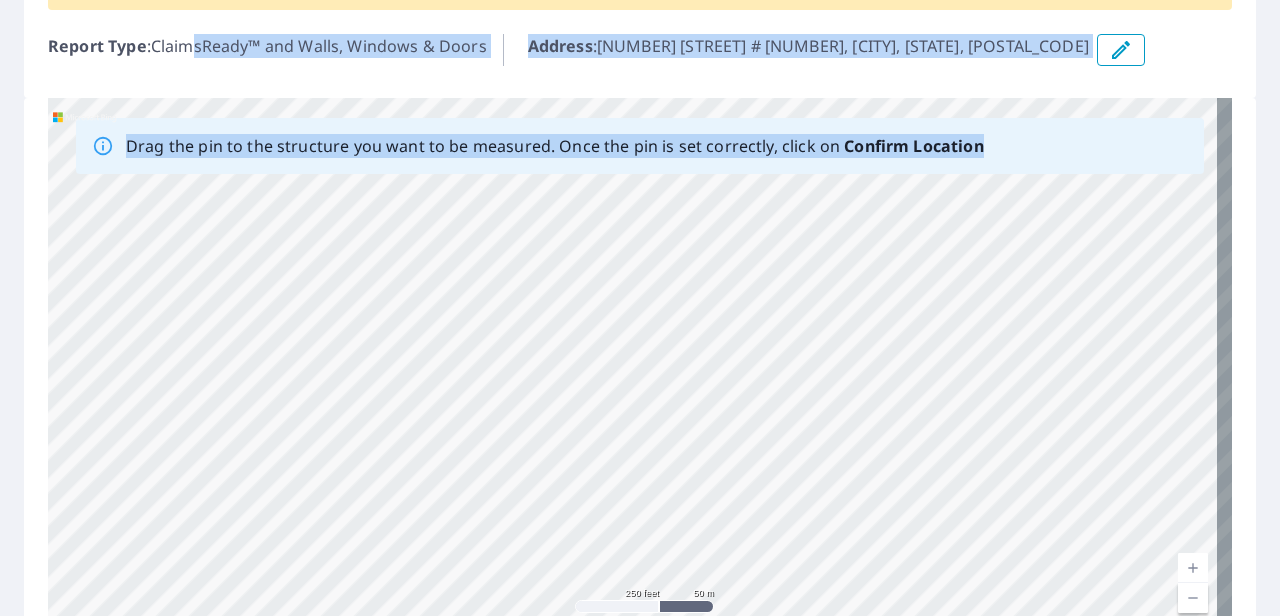 drag, startPoint x: 749, startPoint y: 240, endPoint x: 593, endPoint y: 370, distance: 203.0665 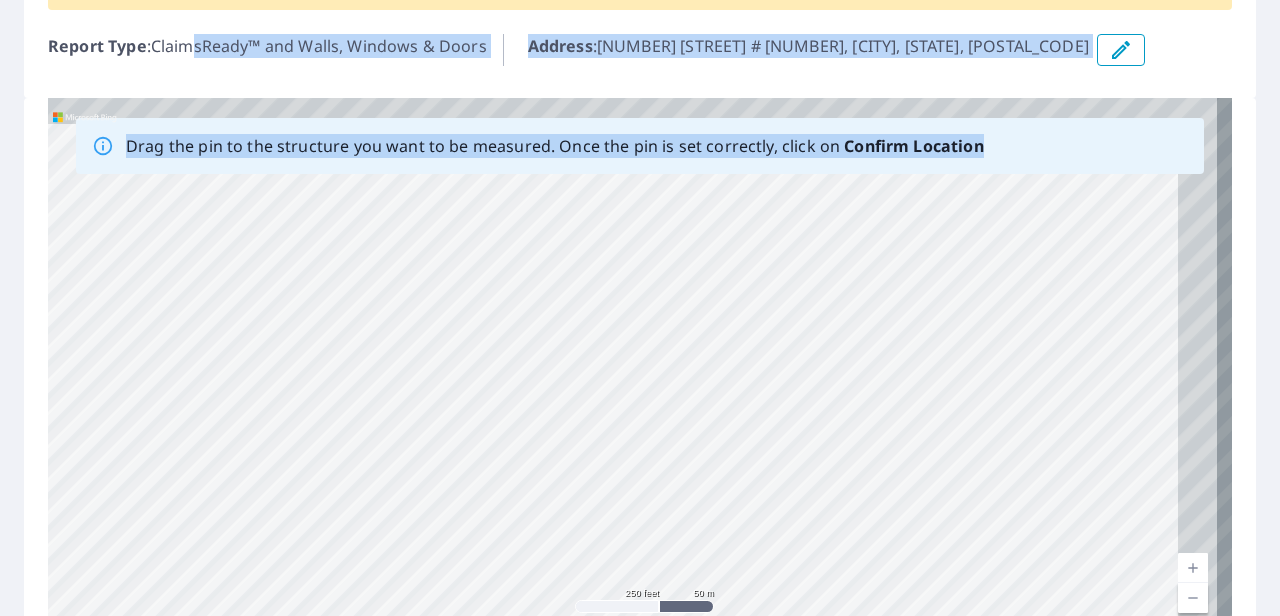 drag, startPoint x: 608, startPoint y: 237, endPoint x: 403, endPoint y: 367, distance: 242.74472 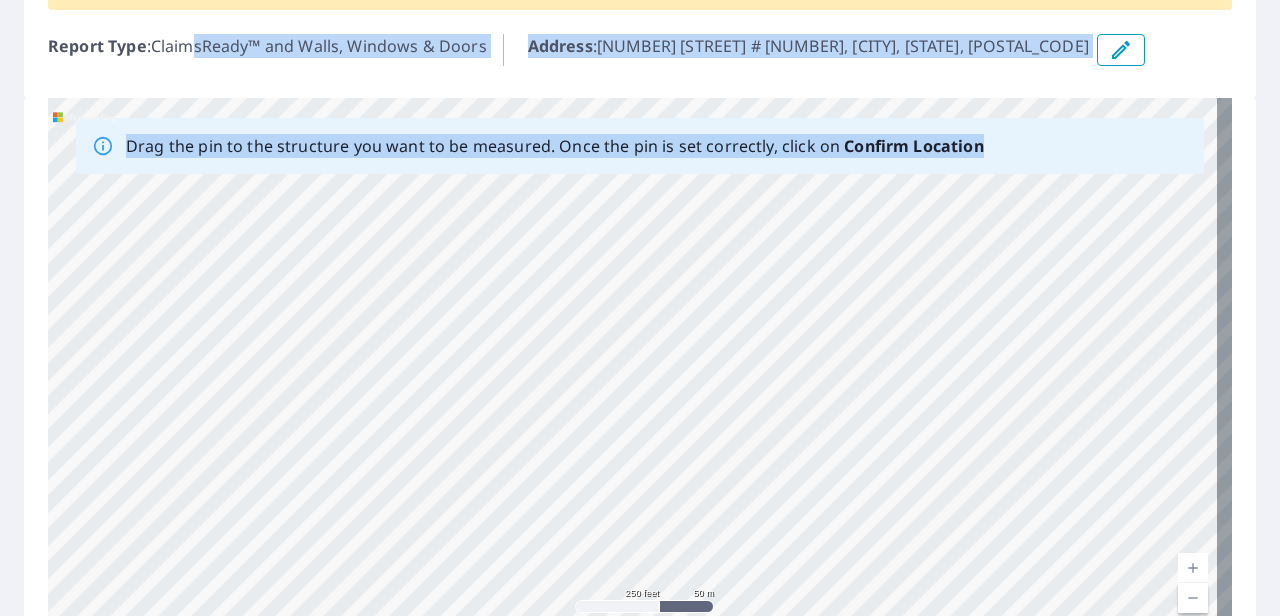 drag, startPoint x: 548, startPoint y: 282, endPoint x: 394, endPoint y: 517, distance: 280.96442 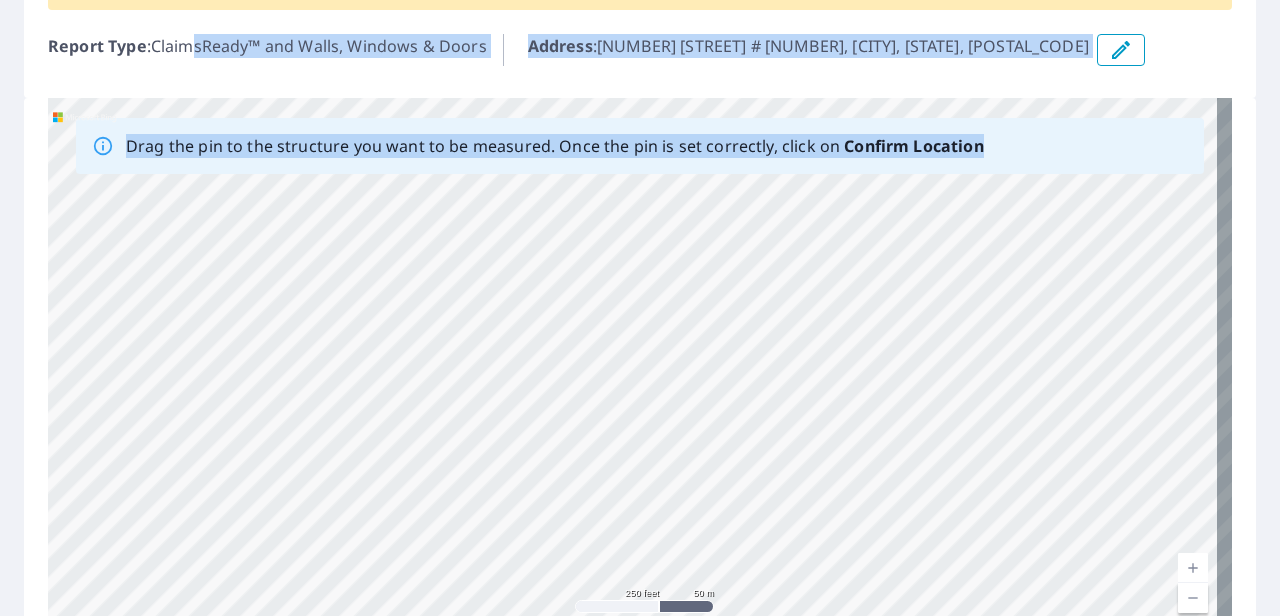 drag, startPoint x: 616, startPoint y: 246, endPoint x: 503, endPoint y: 427, distance: 213.3776 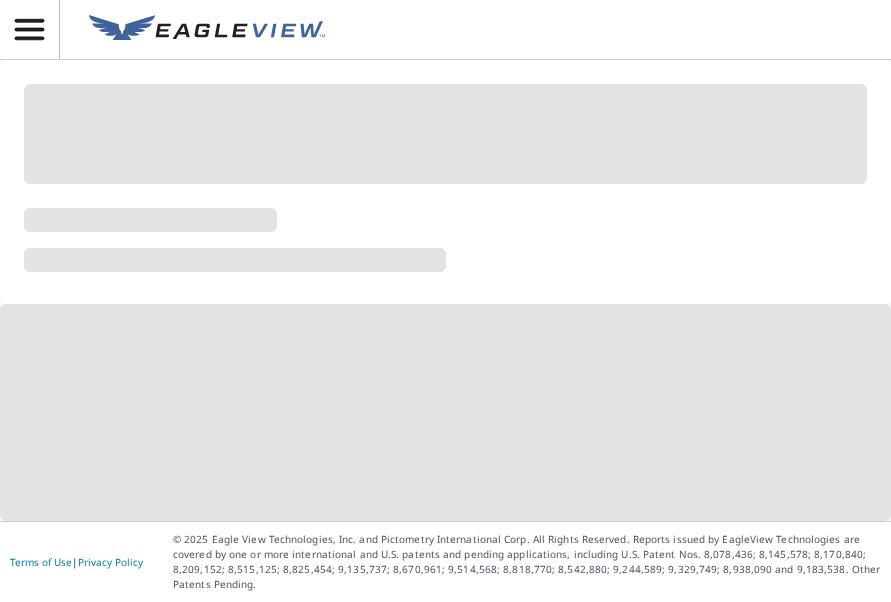 scroll, scrollTop: 0, scrollLeft: 0, axis: both 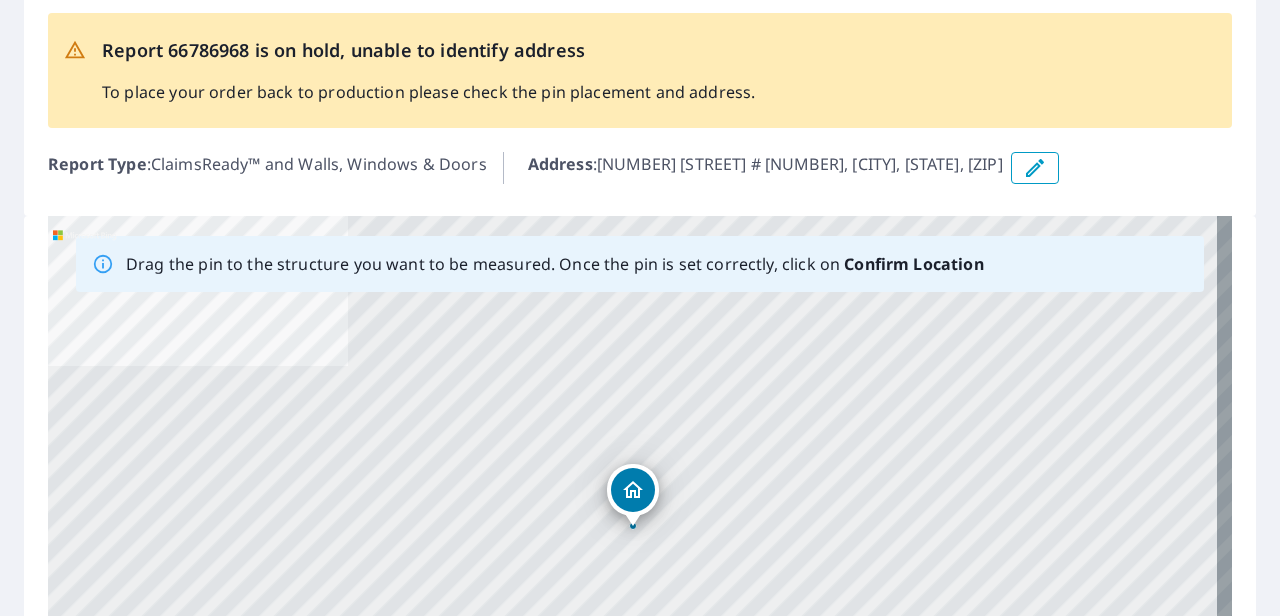 click 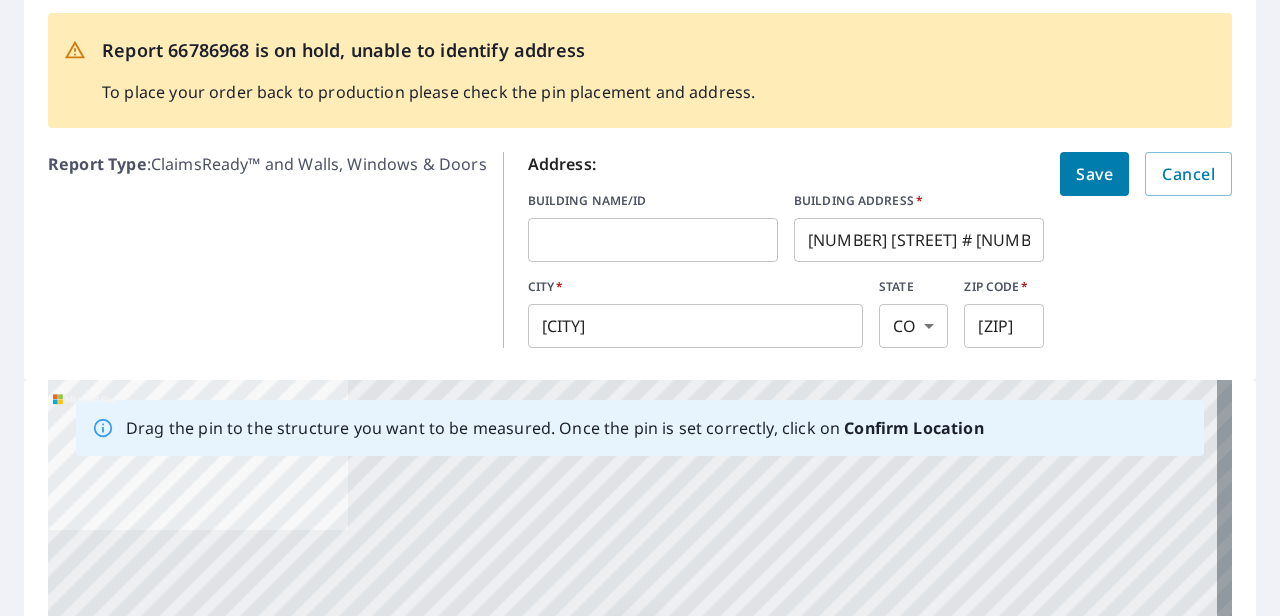 click on "[NUMBER] [STREET] # [NUMBER]" at bounding box center (919, 240) 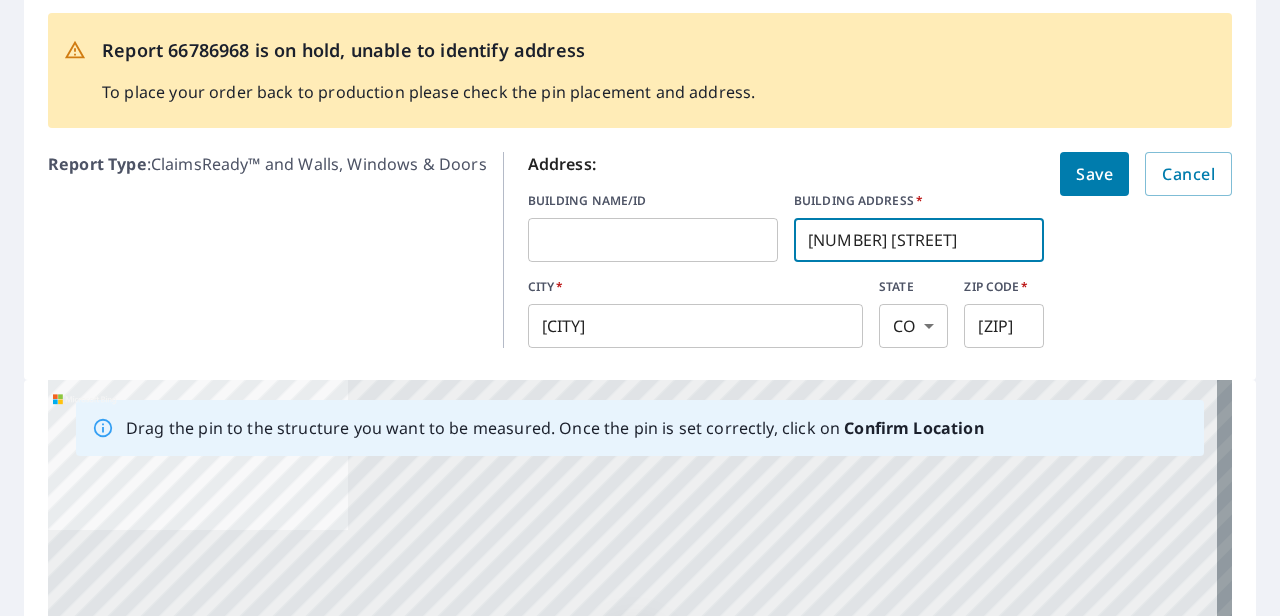 type on "[NUMBER] [STREET]" 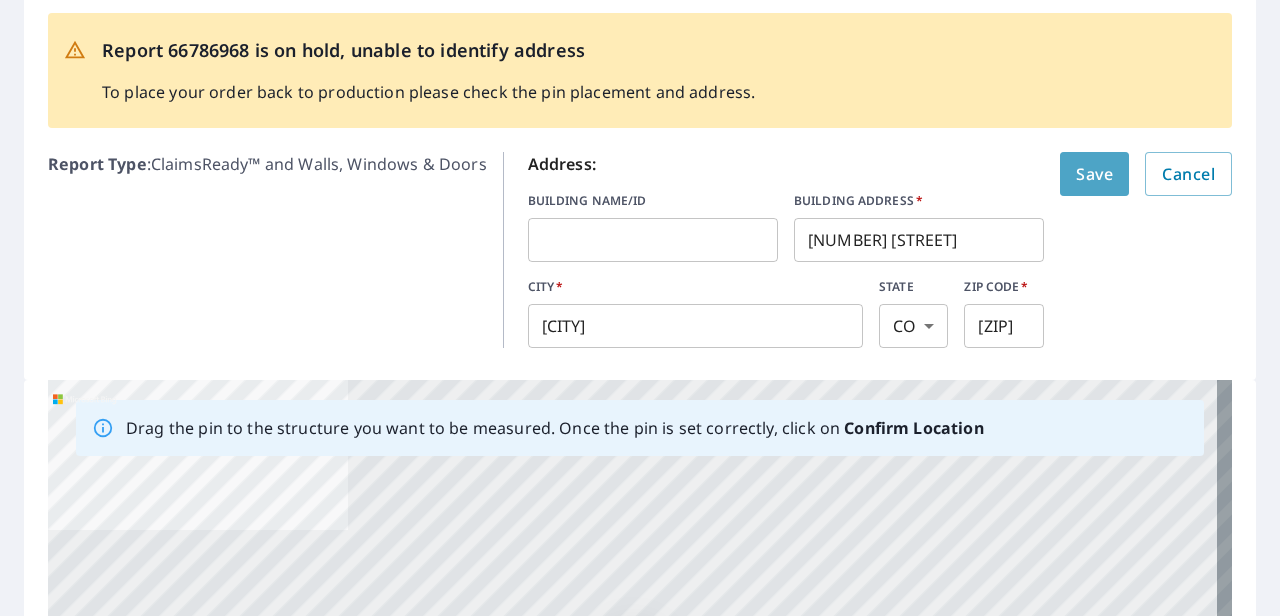 click on "Save" at bounding box center [1094, 174] 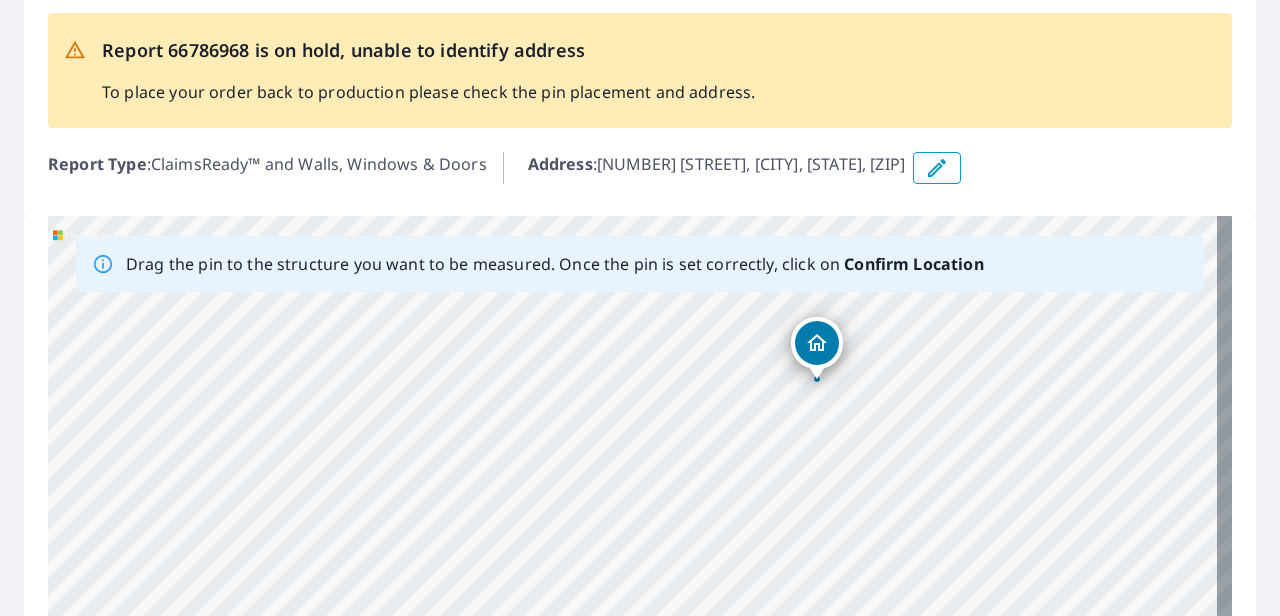 drag, startPoint x: 821, startPoint y: 476, endPoint x: 1006, endPoint y: 328, distance: 236.9156 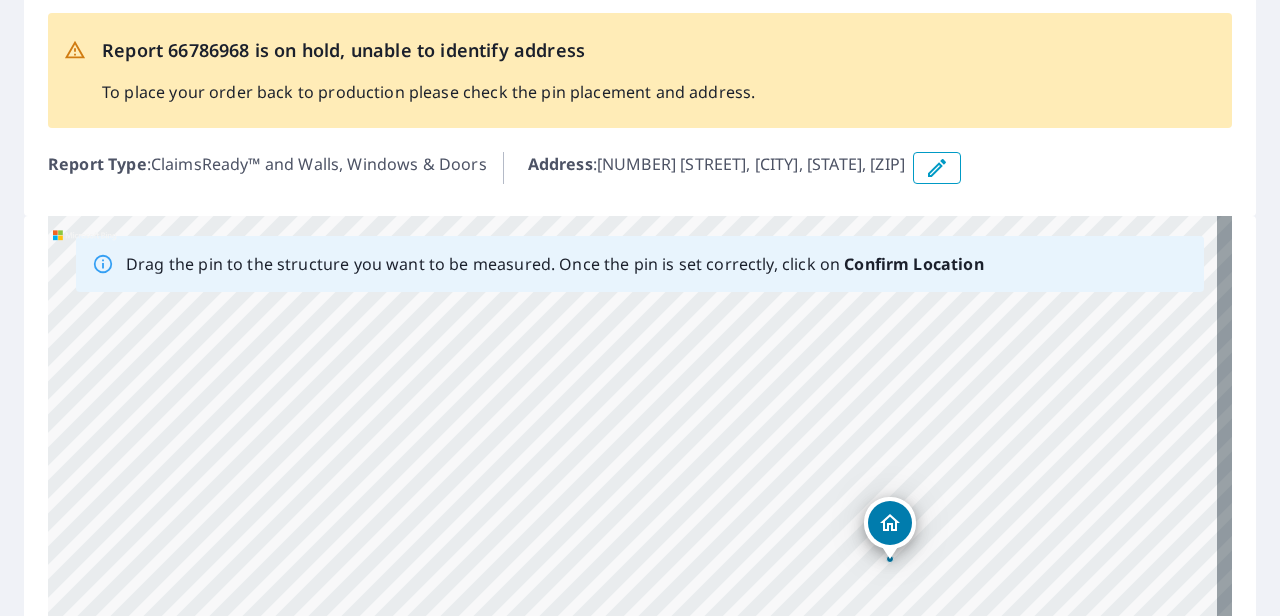 drag, startPoint x: 874, startPoint y: 428, endPoint x: 944, endPoint y: 604, distance: 189.4096 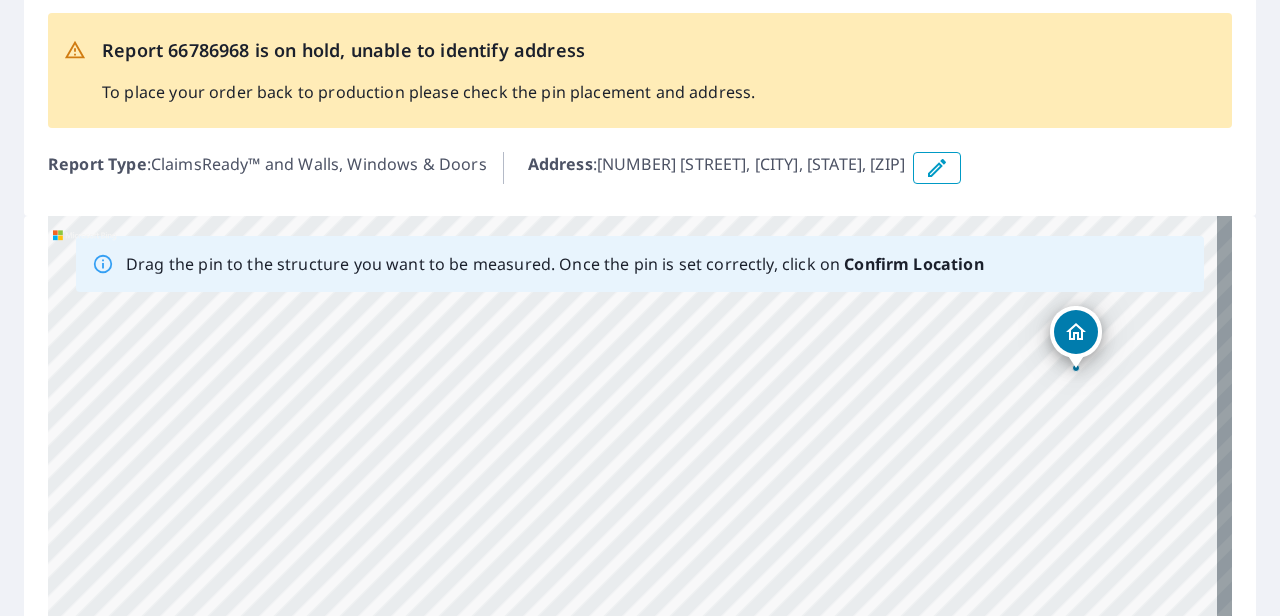 drag, startPoint x: 744, startPoint y: 494, endPoint x: 1147, endPoint y: 96, distance: 566.40356 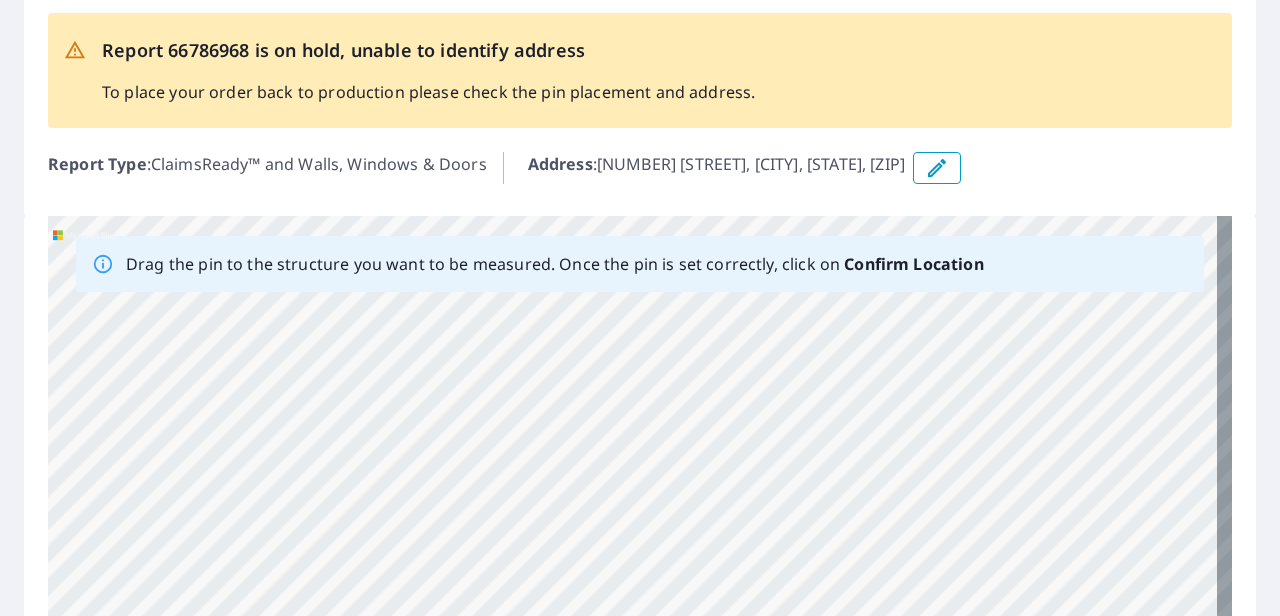 drag, startPoint x: 1004, startPoint y: 412, endPoint x: 1279, endPoint y: 78, distance: 432.6442 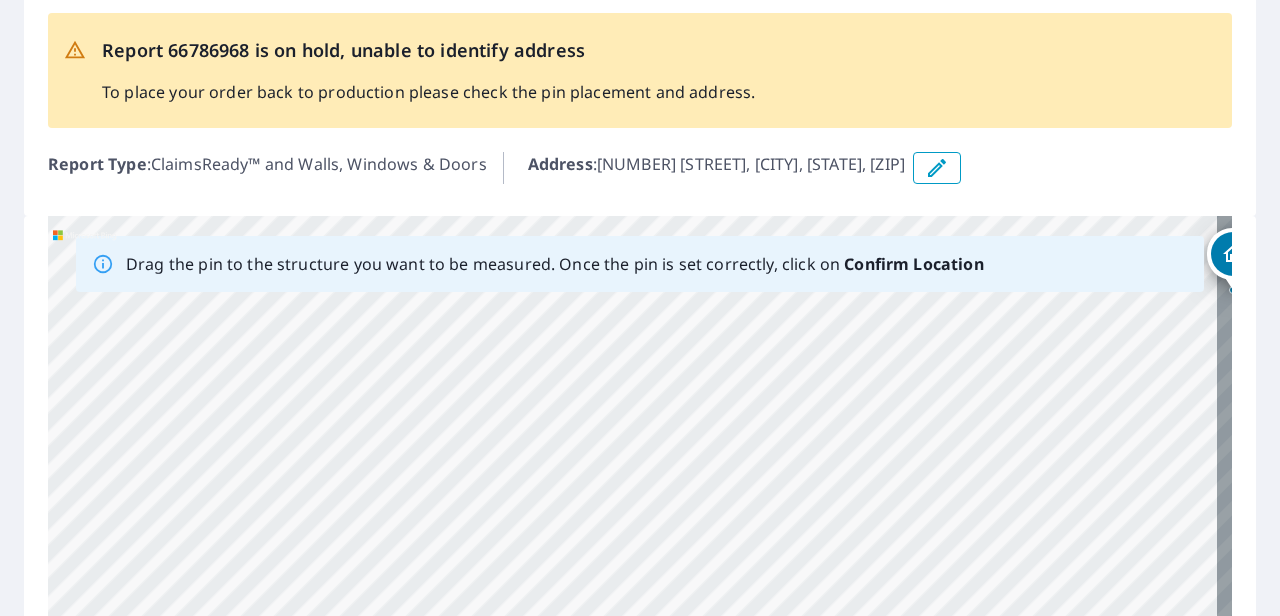 drag, startPoint x: 1042, startPoint y: 399, endPoint x: 1134, endPoint y: 86, distance: 326.24072 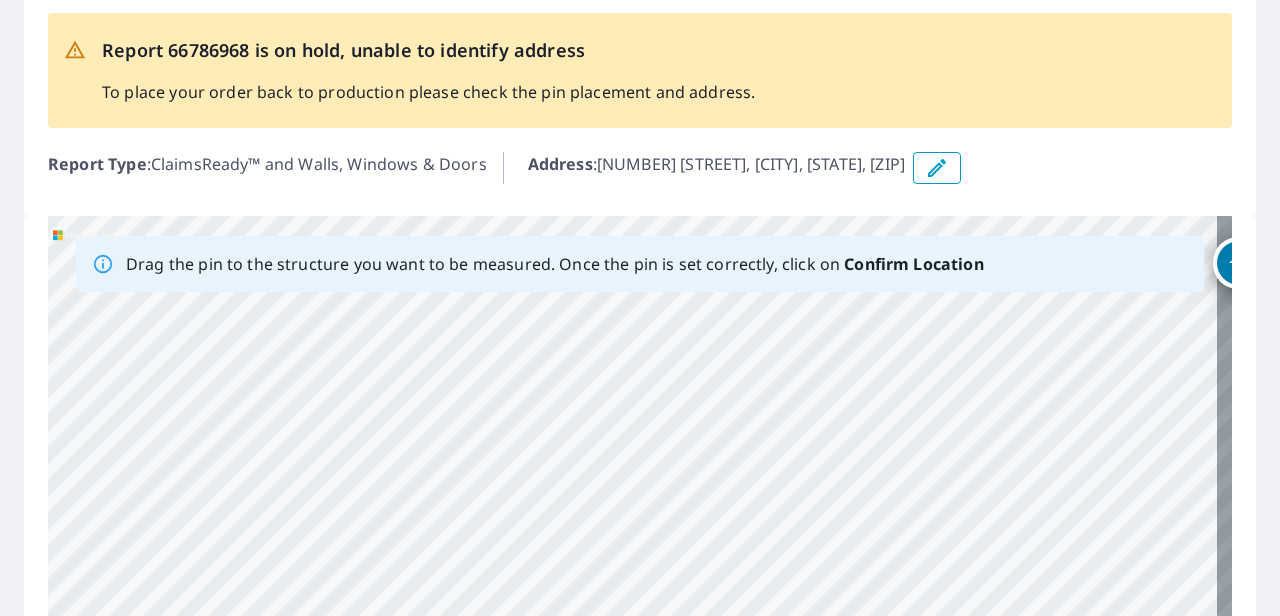 drag, startPoint x: 1093, startPoint y: 252, endPoint x: 1168, endPoint y: -49, distance: 310.20316 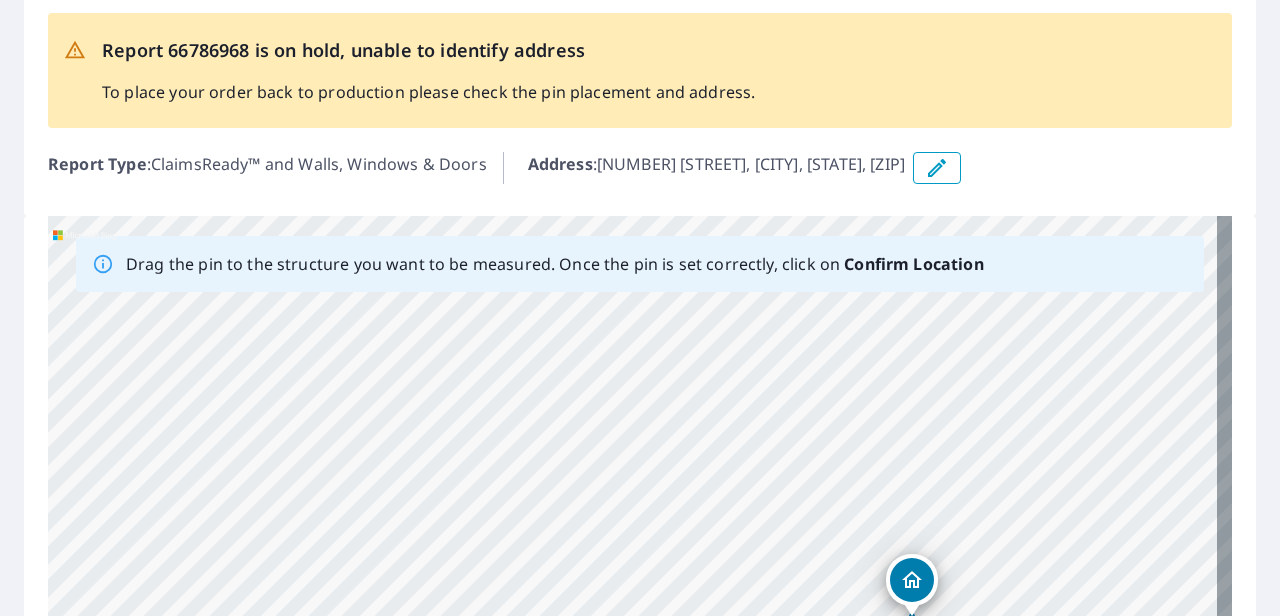 drag, startPoint x: 782, startPoint y: 434, endPoint x: 766, endPoint y: 554, distance: 121.061966 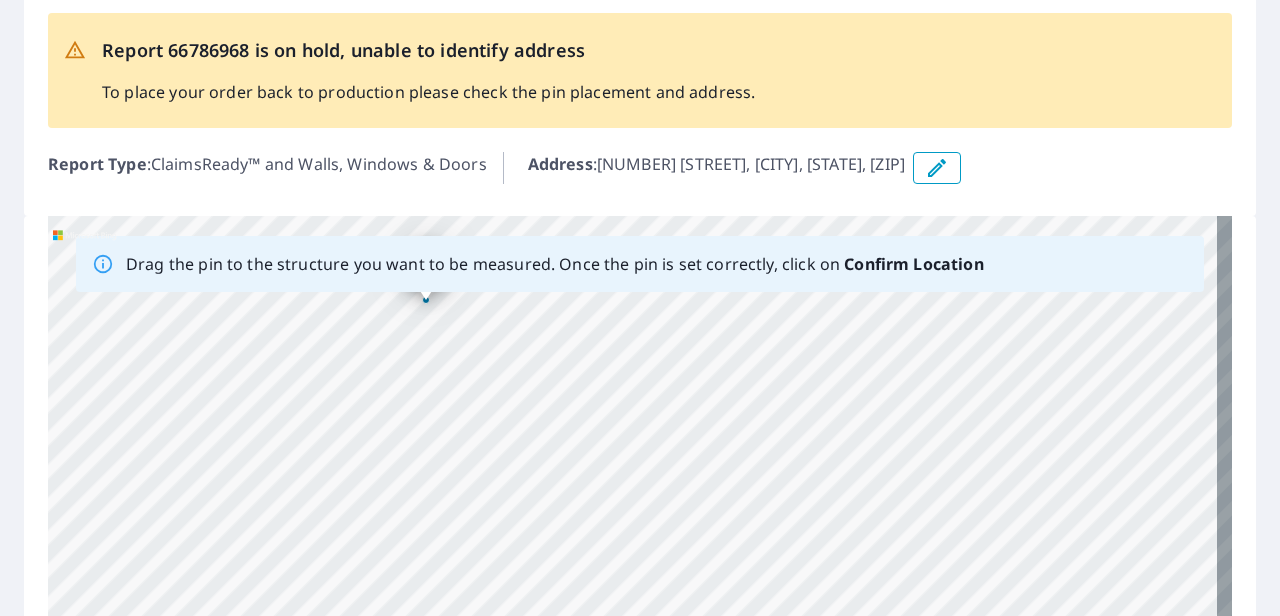 drag, startPoint x: 654, startPoint y: 577, endPoint x: 307, endPoint y: 342, distance: 419.0871 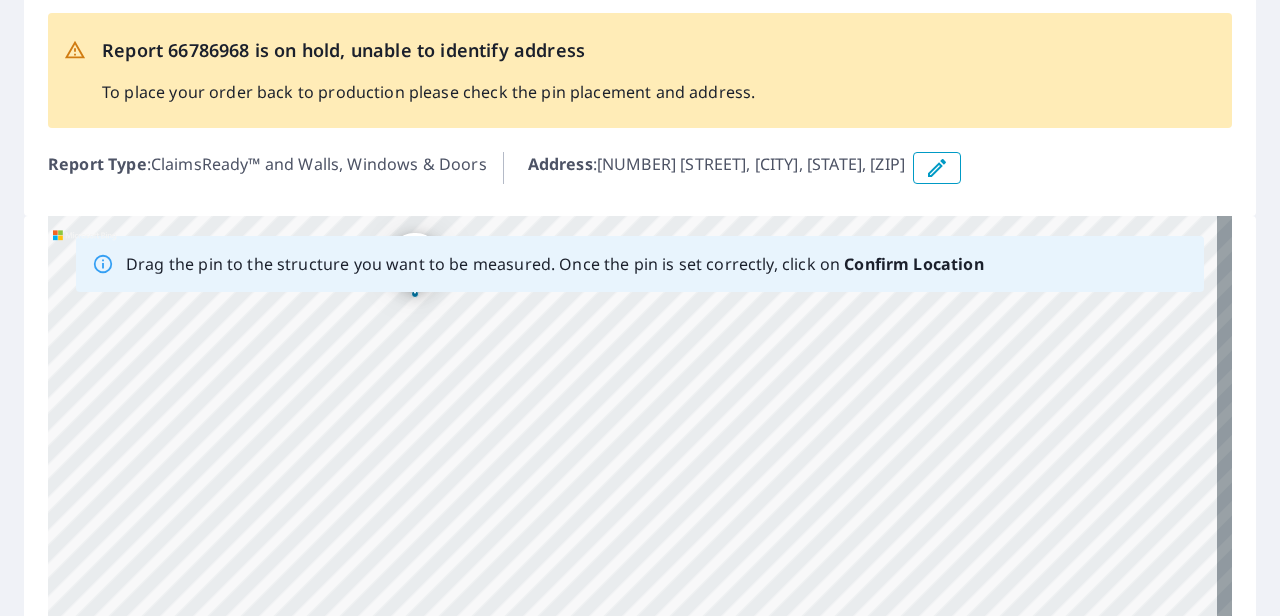 click on "[NUMBER] [STREET] [CITY], [STATE] [ZIP]" at bounding box center (640, 529) 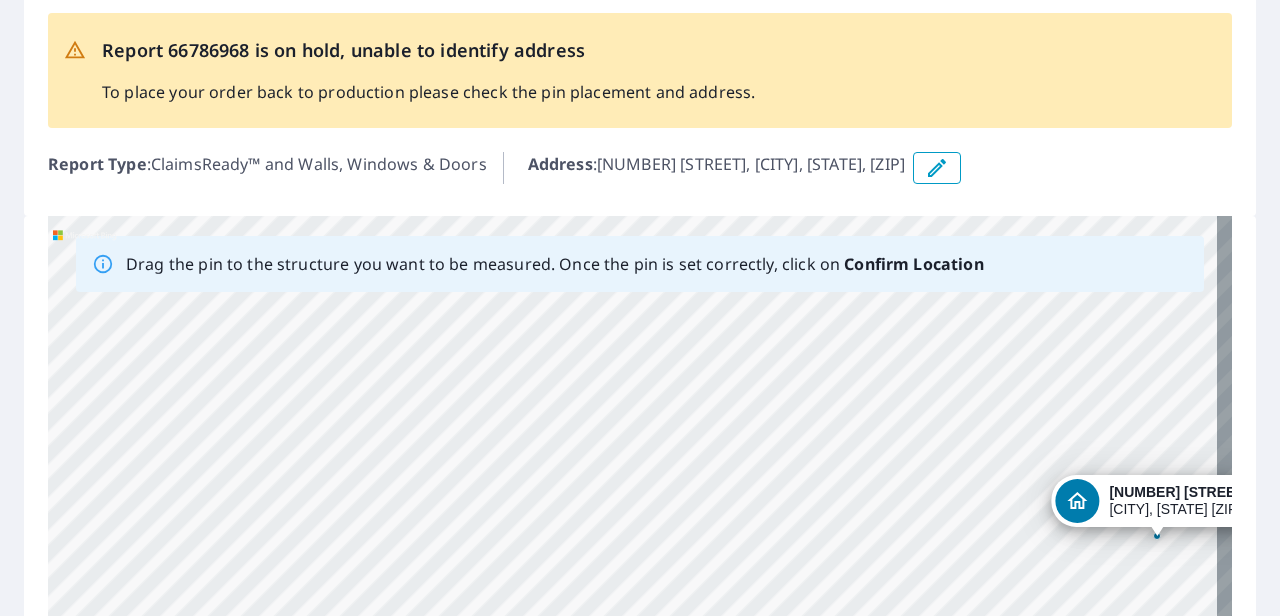 drag, startPoint x: 632, startPoint y: 526, endPoint x: 1156, endPoint y: 536, distance: 524.0954 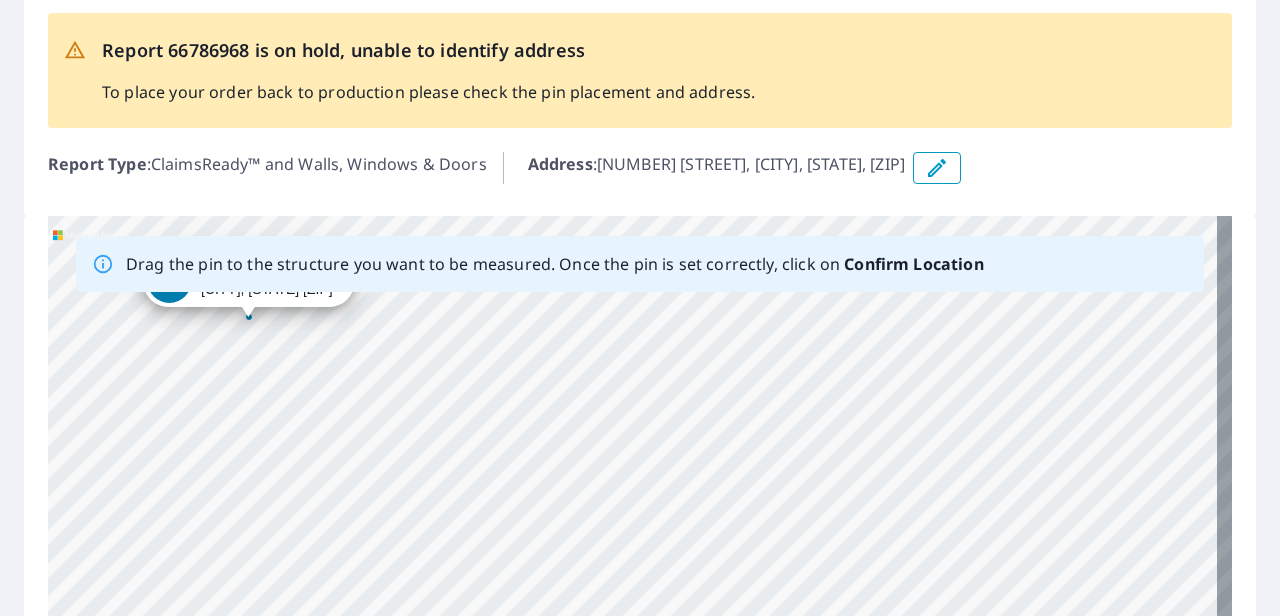drag, startPoint x: 1112, startPoint y: 501, endPoint x: 768, endPoint y: 289, distance: 404.0792 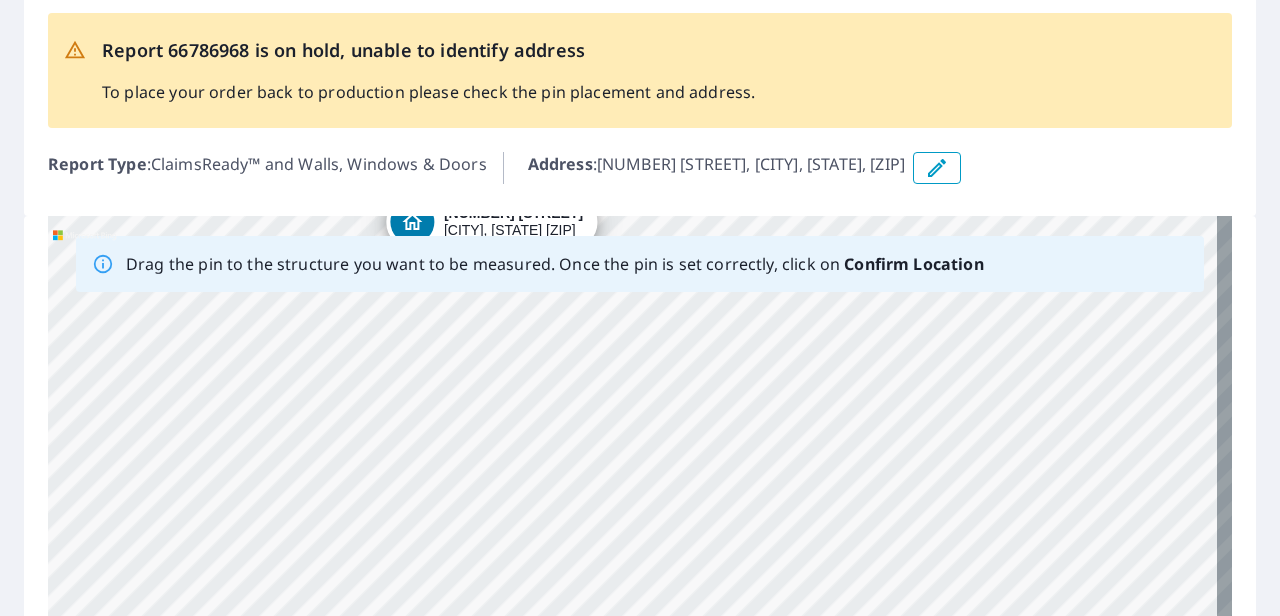 drag, startPoint x: 822, startPoint y: 310, endPoint x: 1062, endPoint y: 194, distance: 266.56332 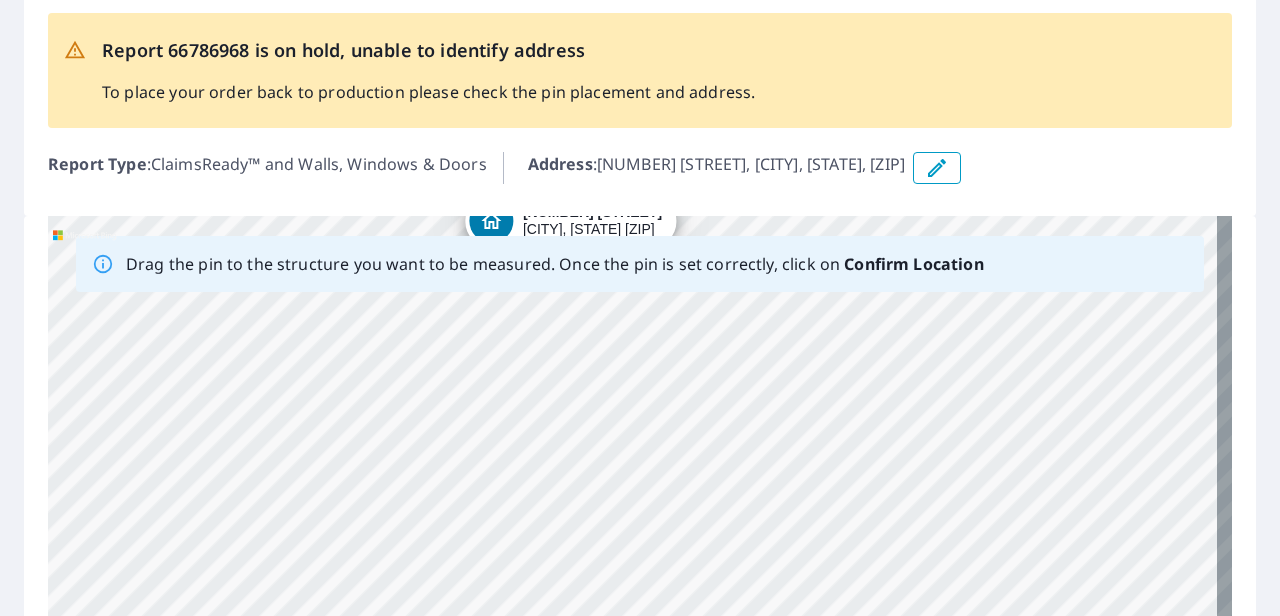 drag, startPoint x: 1018, startPoint y: 316, endPoint x: 1050, endPoint y: 232, distance: 89.88882 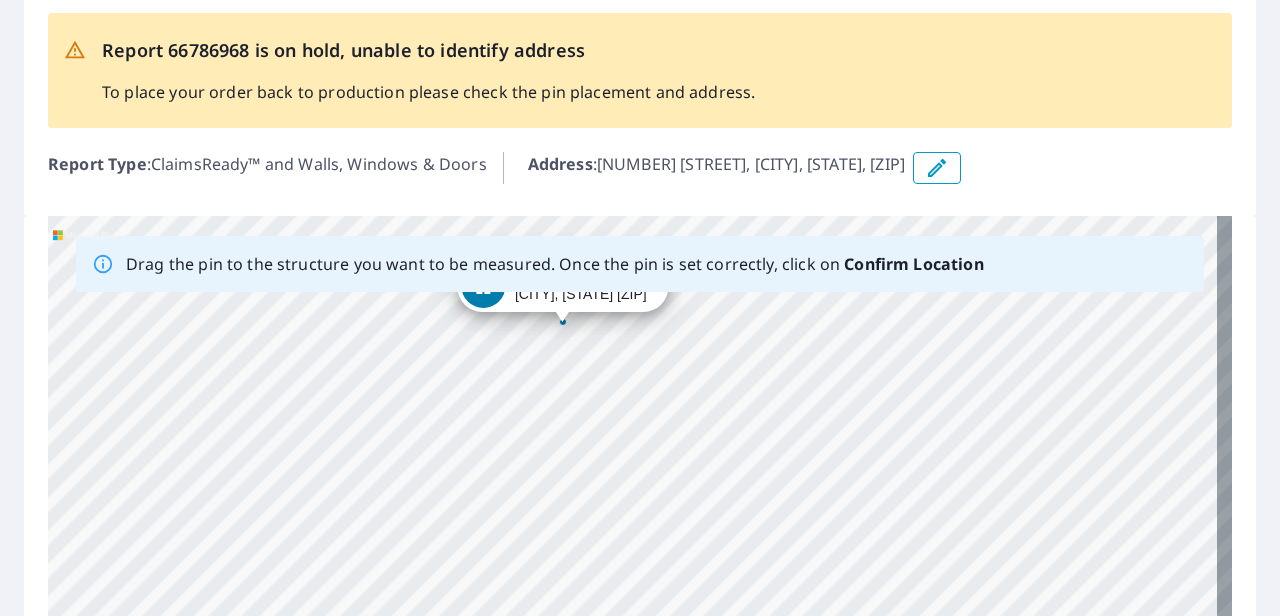 drag, startPoint x: 998, startPoint y: 320, endPoint x: 992, endPoint y: 386, distance: 66.27216 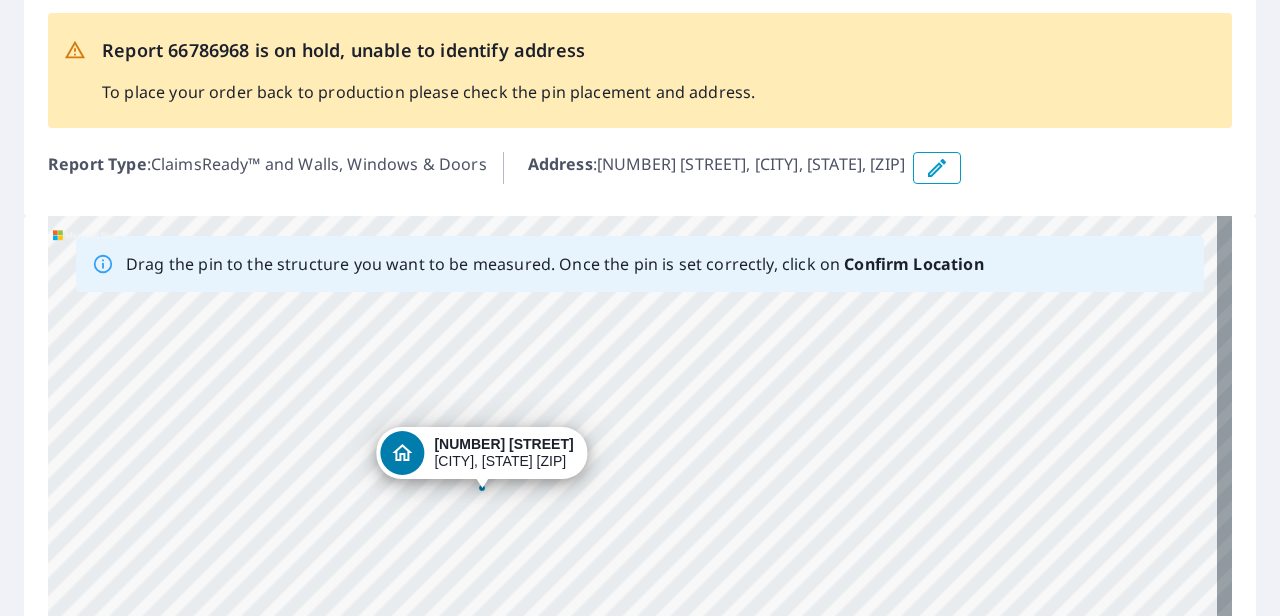 drag, startPoint x: 570, startPoint y: 312, endPoint x: 486, endPoint y: 482, distance: 189.62067 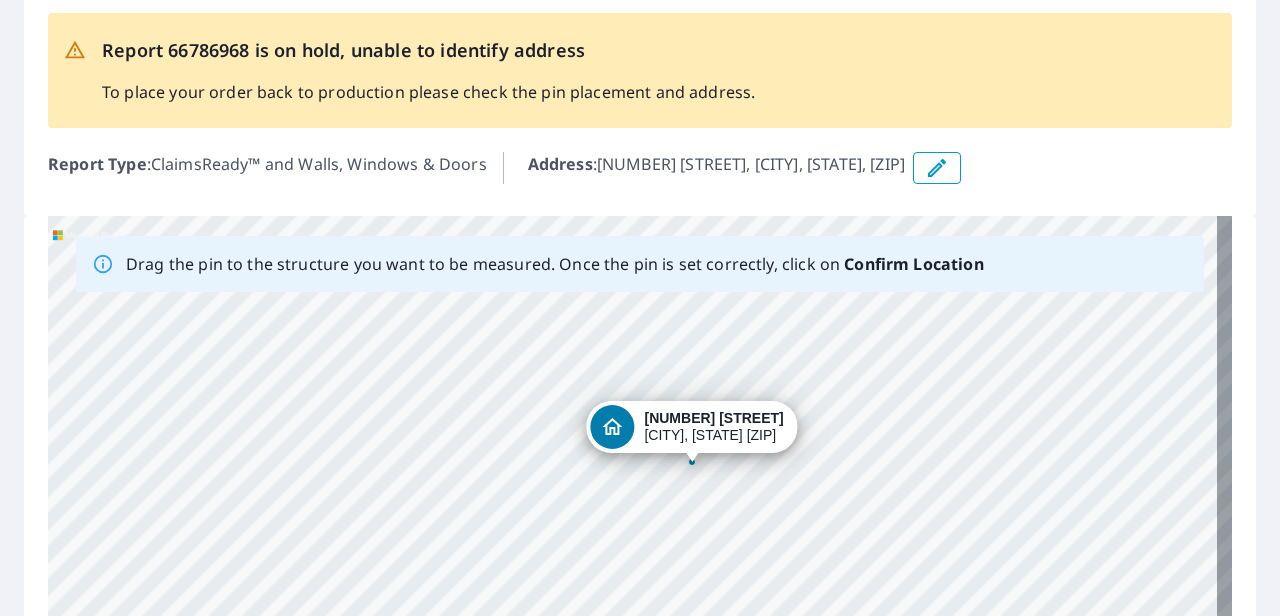 click on "[NUMBER] [STREET] [CITY], [STATE] [ZIP]" at bounding box center (640, 529) 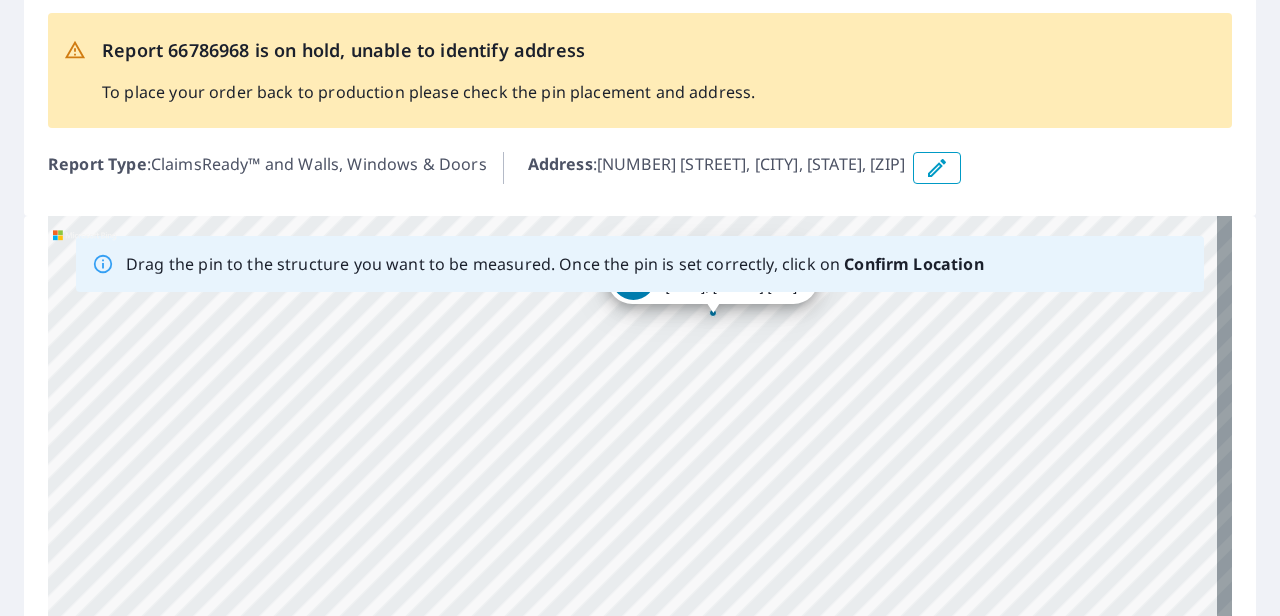 drag, startPoint x: 762, startPoint y: 474, endPoint x: 705, endPoint y: 307, distance: 176.45963 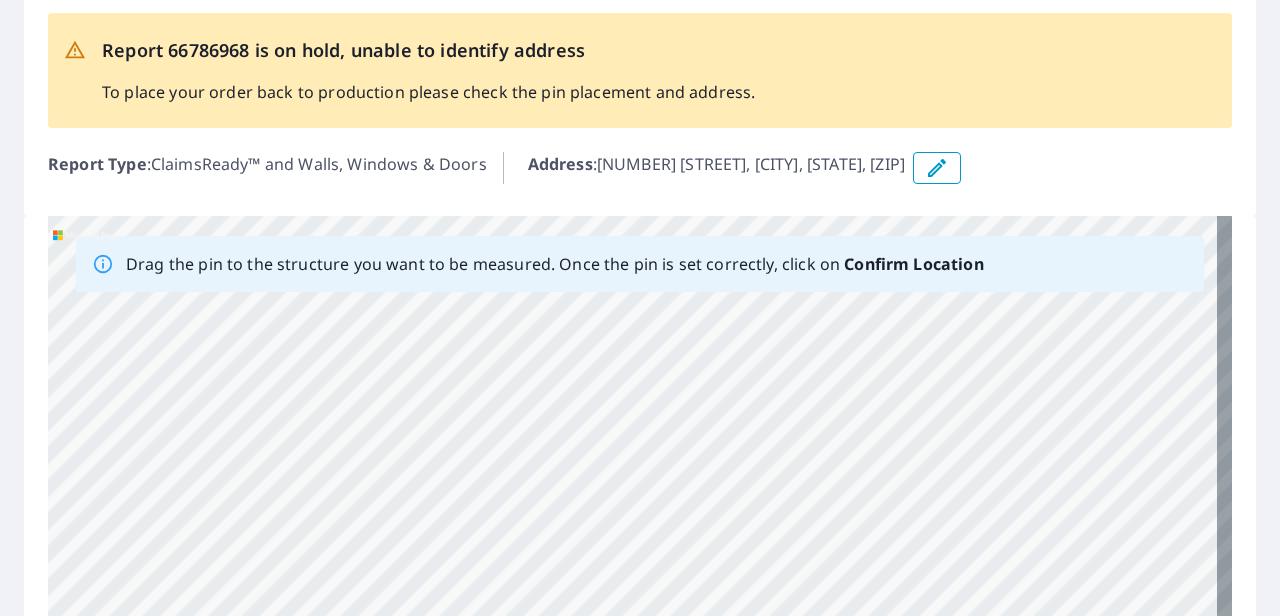 drag, startPoint x: 707, startPoint y: 310, endPoint x: 754, endPoint y: 659, distance: 352.15054 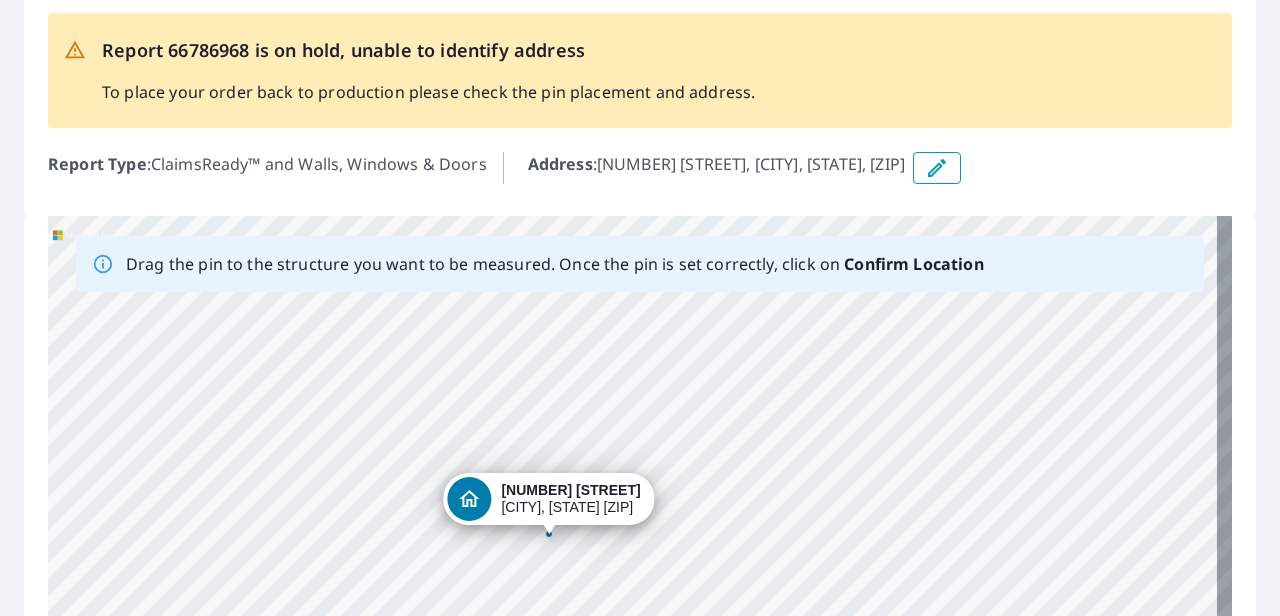 drag, startPoint x: 566, startPoint y: 513, endPoint x: 547, endPoint y: 472, distance: 45.188496 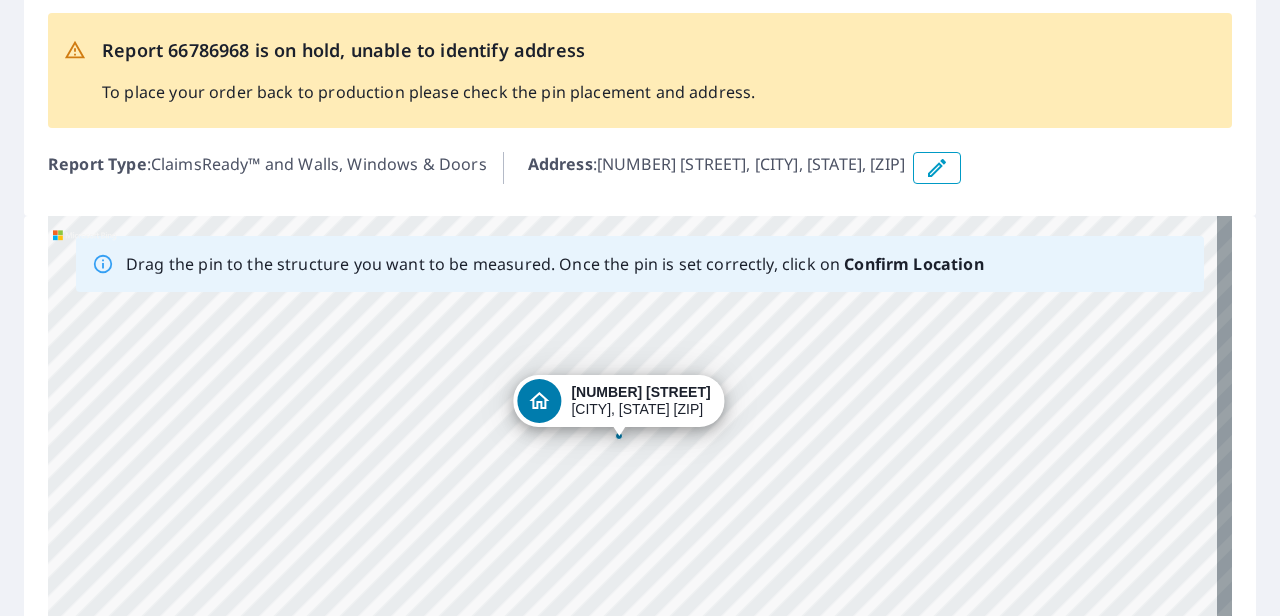 drag, startPoint x: 587, startPoint y: 448, endPoint x: 556, endPoint y: 429, distance: 36.359318 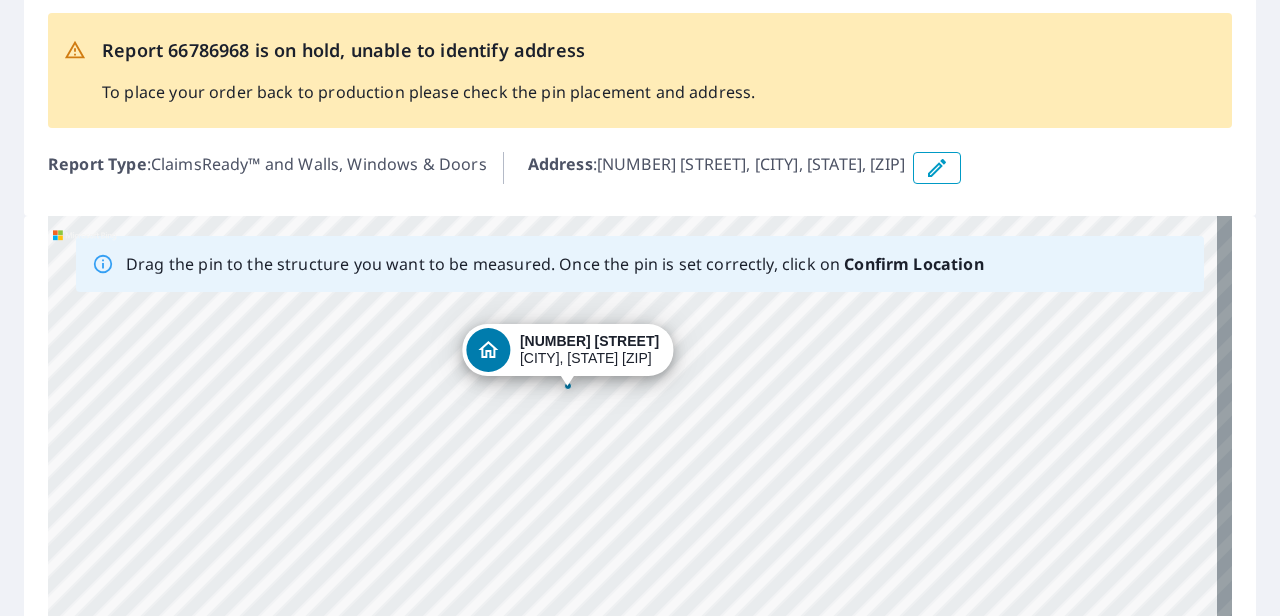 drag, startPoint x: 575, startPoint y: 461, endPoint x: 515, endPoint y: 312, distance: 160.62689 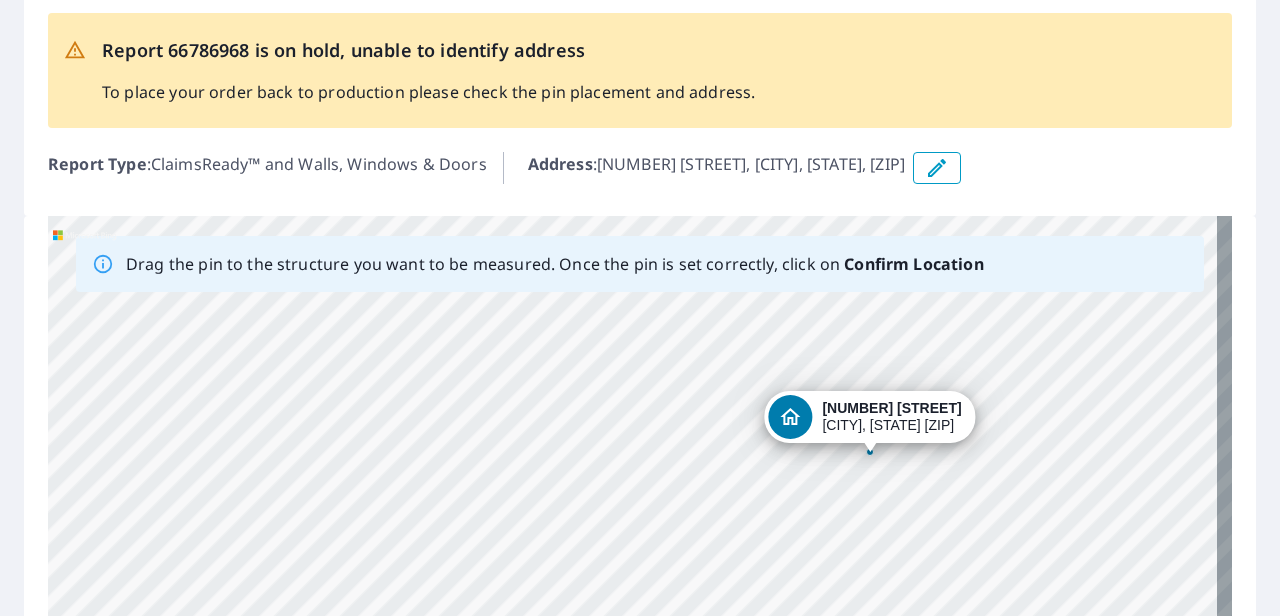 drag, startPoint x: 517, startPoint y: 351, endPoint x: 825, endPoint y: 414, distance: 314.37717 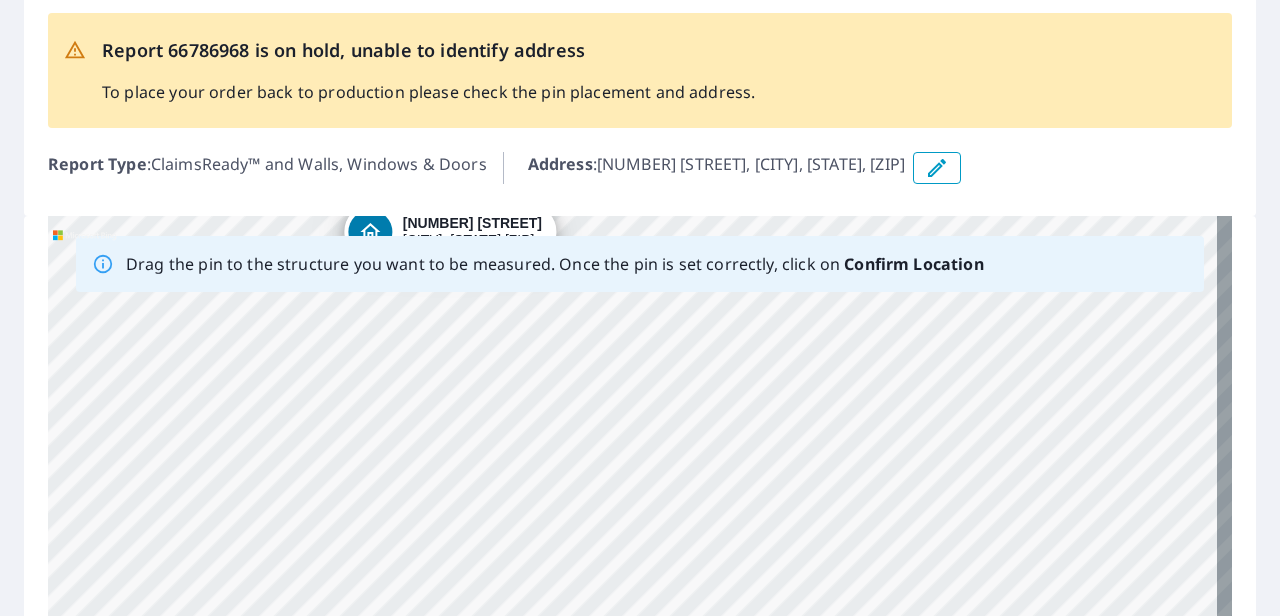 drag, startPoint x: 842, startPoint y: 544, endPoint x: 553, endPoint y: 312, distance: 370.60086 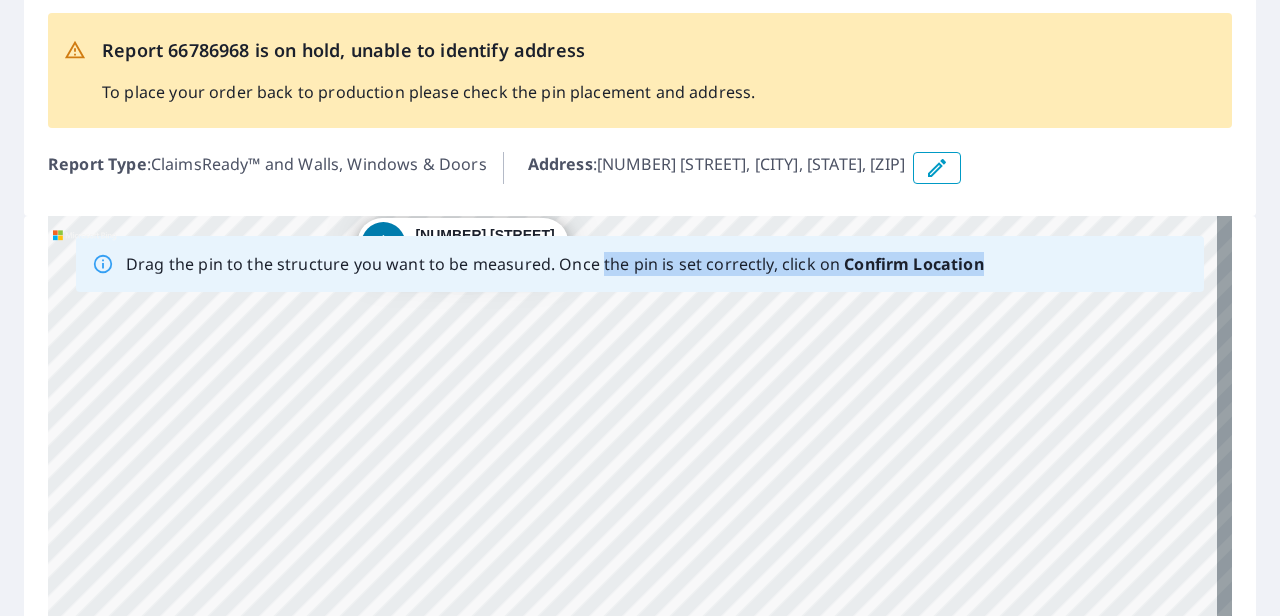 drag, startPoint x: 501, startPoint y: 224, endPoint x: 596, endPoint y: 274, distance: 107.35455 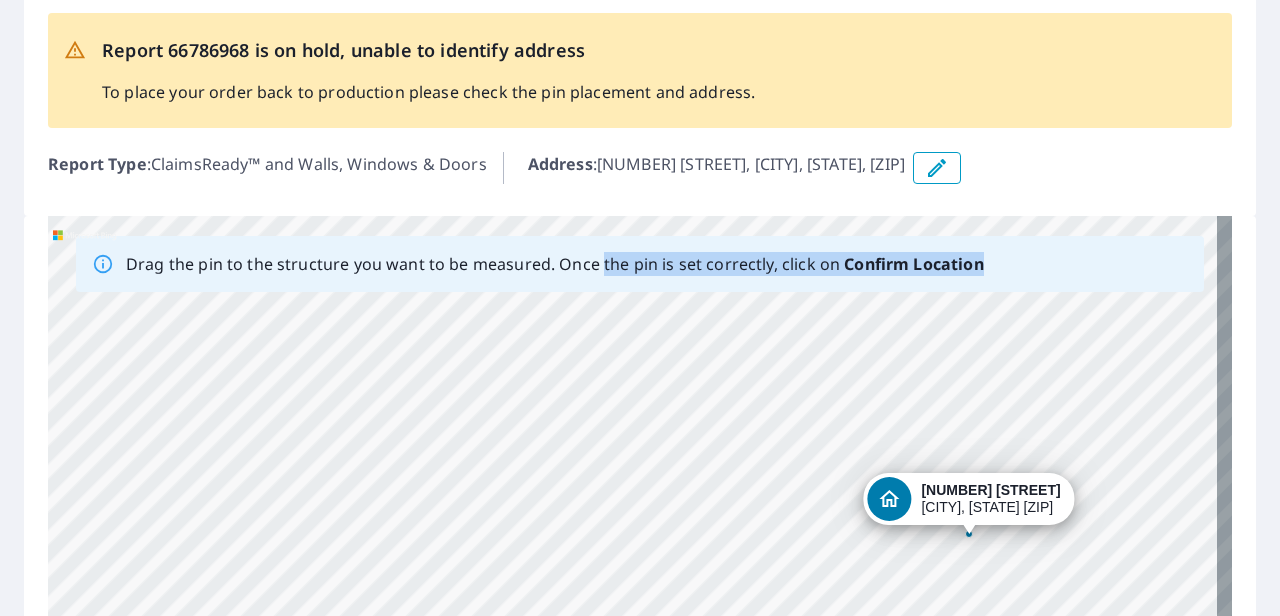 drag, startPoint x: 596, startPoint y: 274, endPoint x: 1022, endPoint y: 489, distance: 477.18027 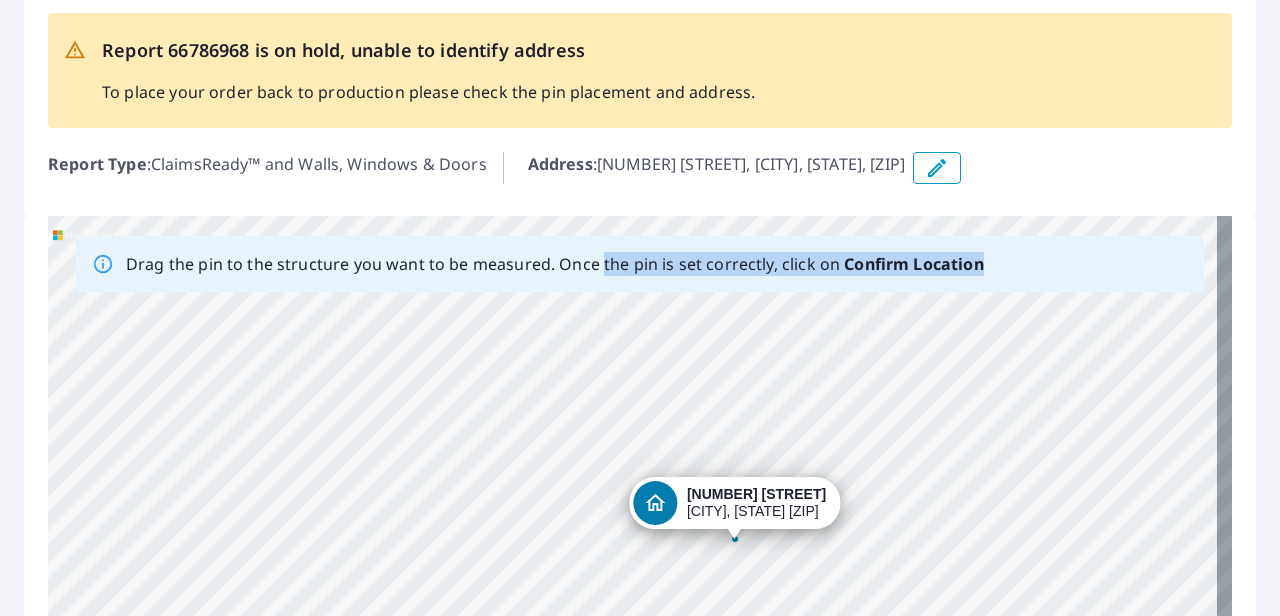 drag, startPoint x: 840, startPoint y: 320, endPoint x: 344, endPoint y: 34, distance: 572.5487 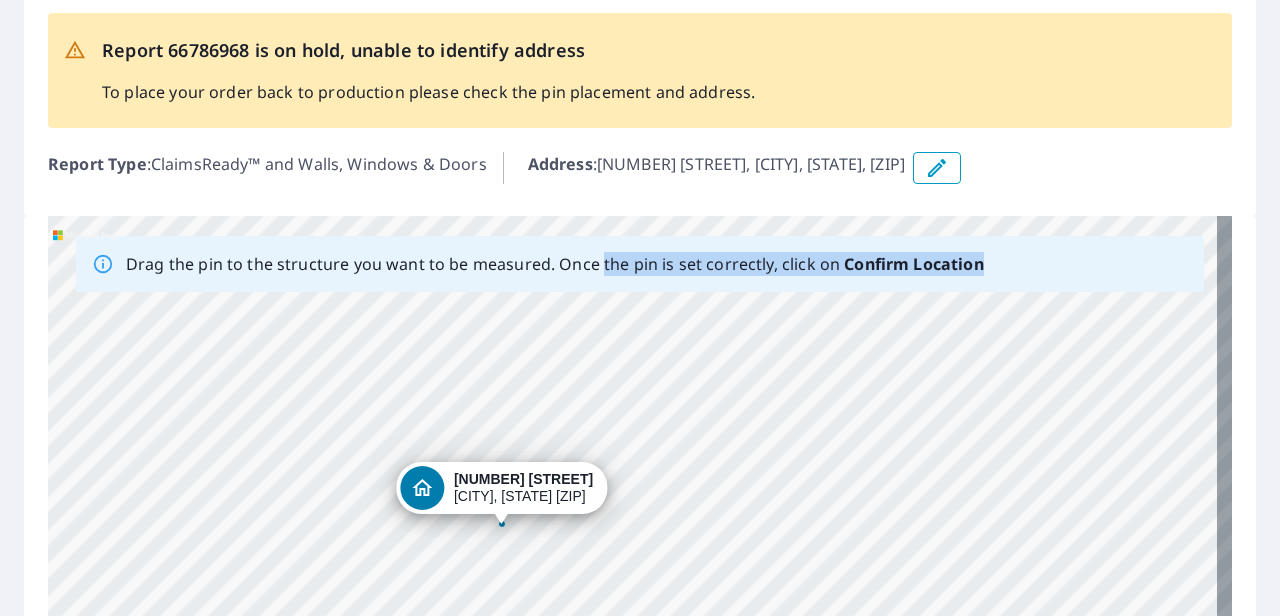 drag, startPoint x: 505, startPoint y: 272, endPoint x: 86, endPoint y: -22, distance: 511.8564 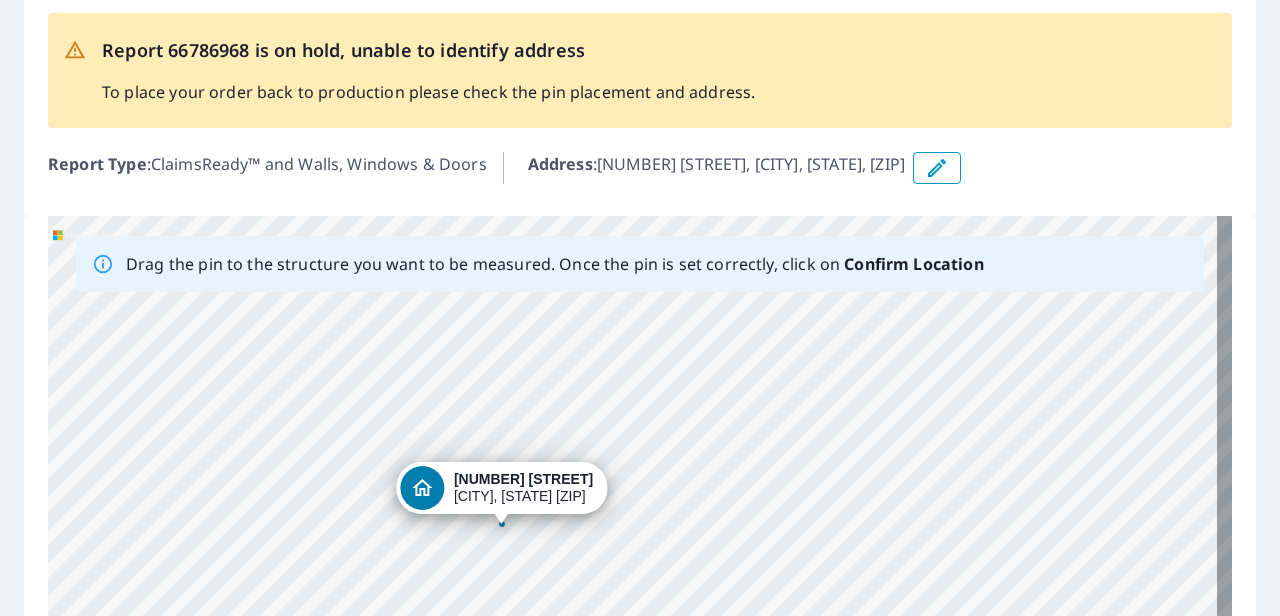 click on "Report 66786968 is on hold, unable to identify address To place your order back to production please check the pin placement and address." at bounding box center (428, 70) 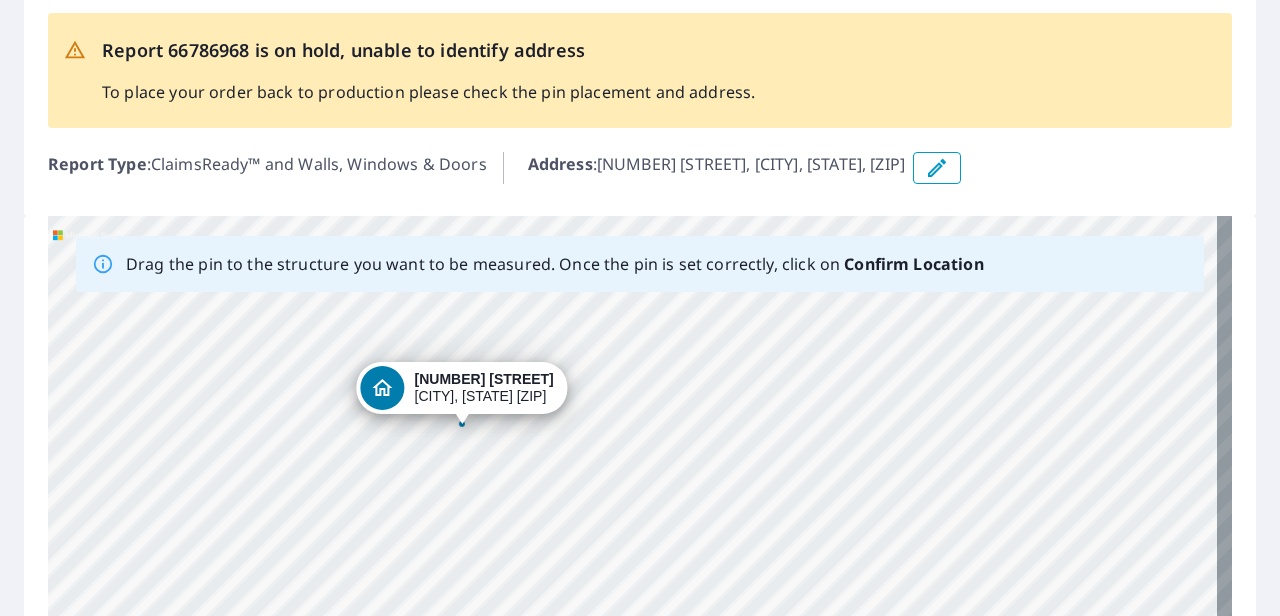 click on "[NUMBER] [STREET] [CITY], [STATE] [ZIP]" at bounding box center [640, 529] 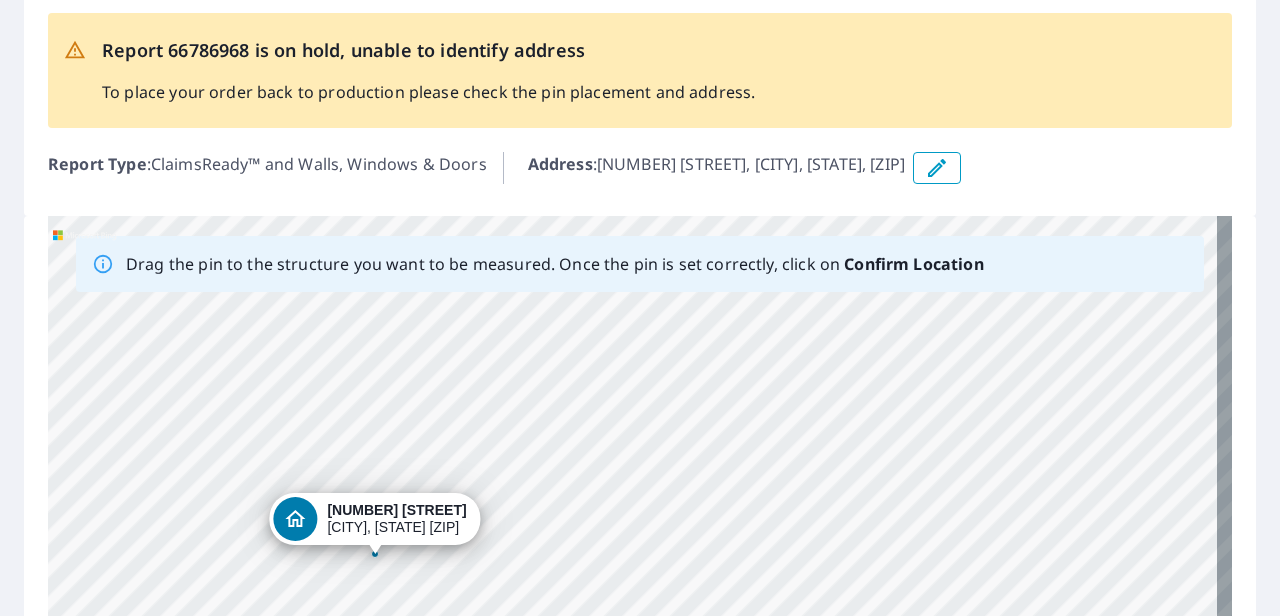 drag, startPoint x: 465, startPoint y: 389, endPoint x: 376, endPoint y: 527, distance: 164.21024 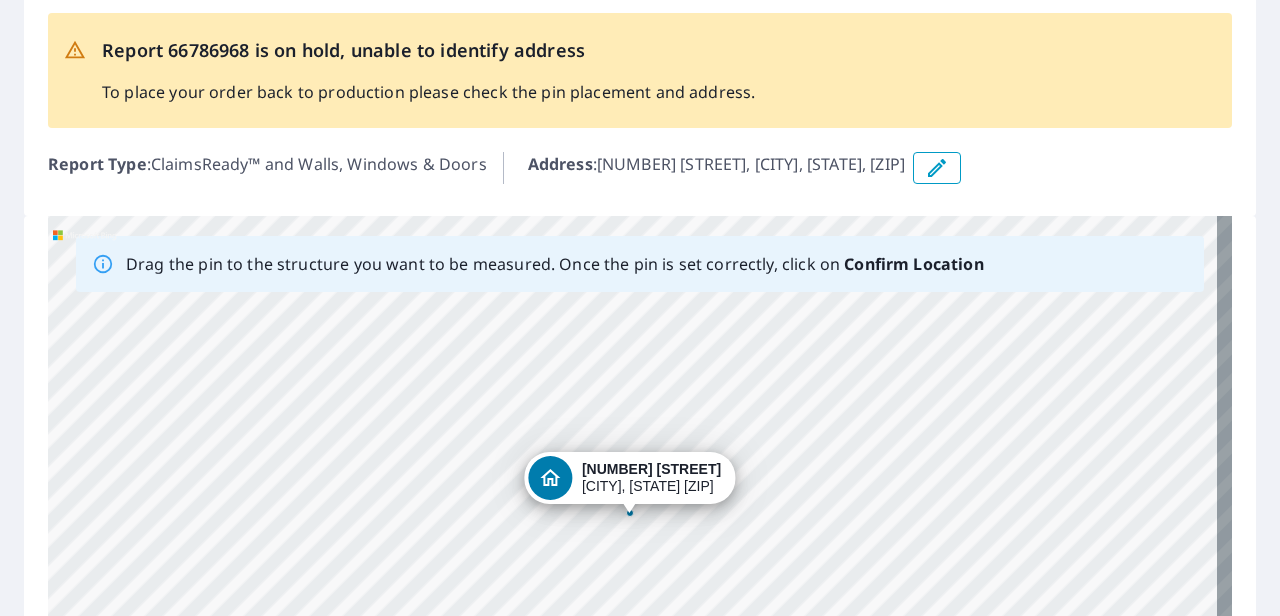 drag, startPoint x: 868, startPoint y: 476, endPoint x: 780, endPoint y: 521, distance: 98.83825 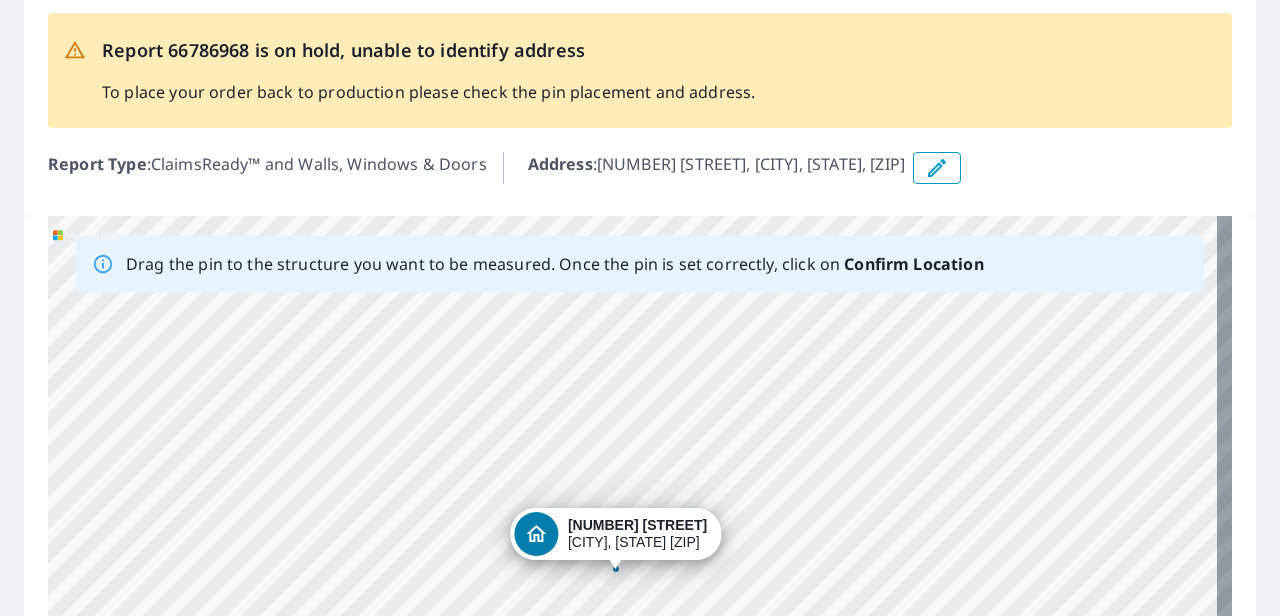 drag, startPoint x: 810, startPoint y: 452, endPoint x: 797, endPoint y: 509, distance: 58.463665 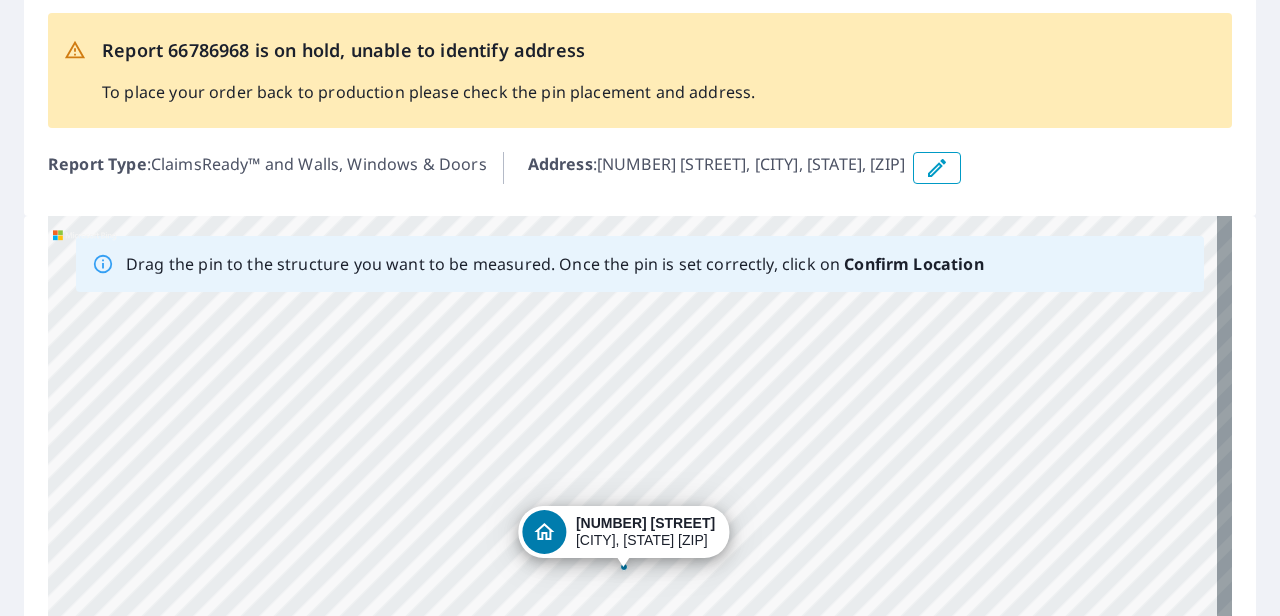 click on "[NUMBER] [STREET] [CITY], [STATE] [ZIP]" at bounding box center (640, 529) 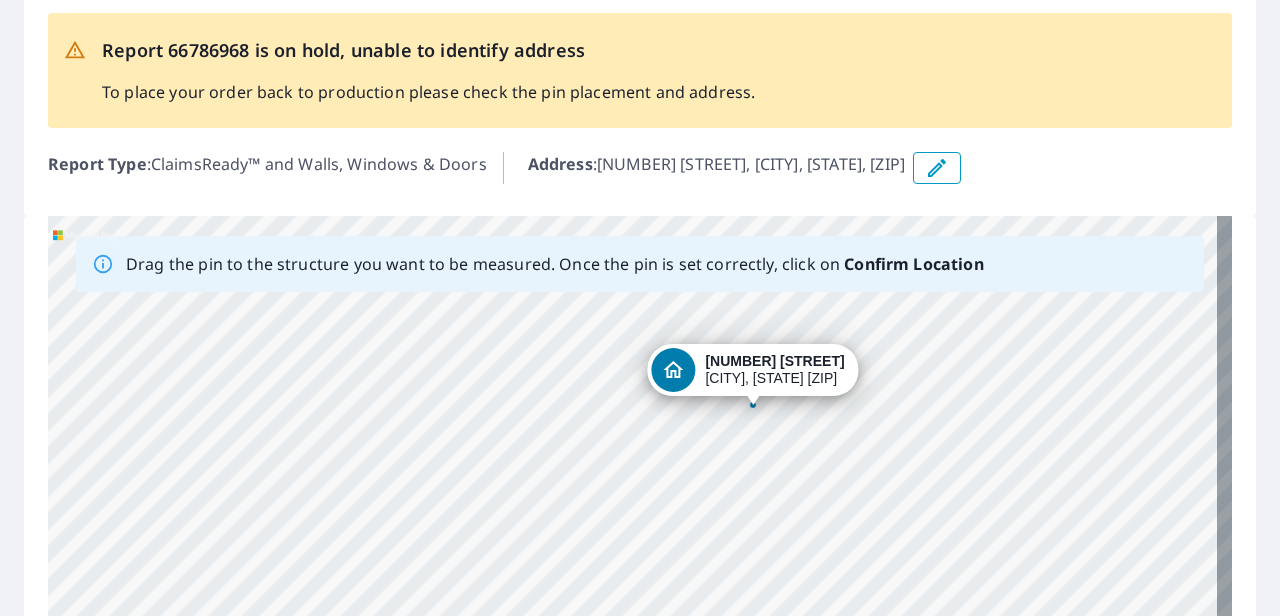drag, startPoint x: 622, startPoint y: 543, endPoint x: 749, endPoint y: 382, distance: 205.06097 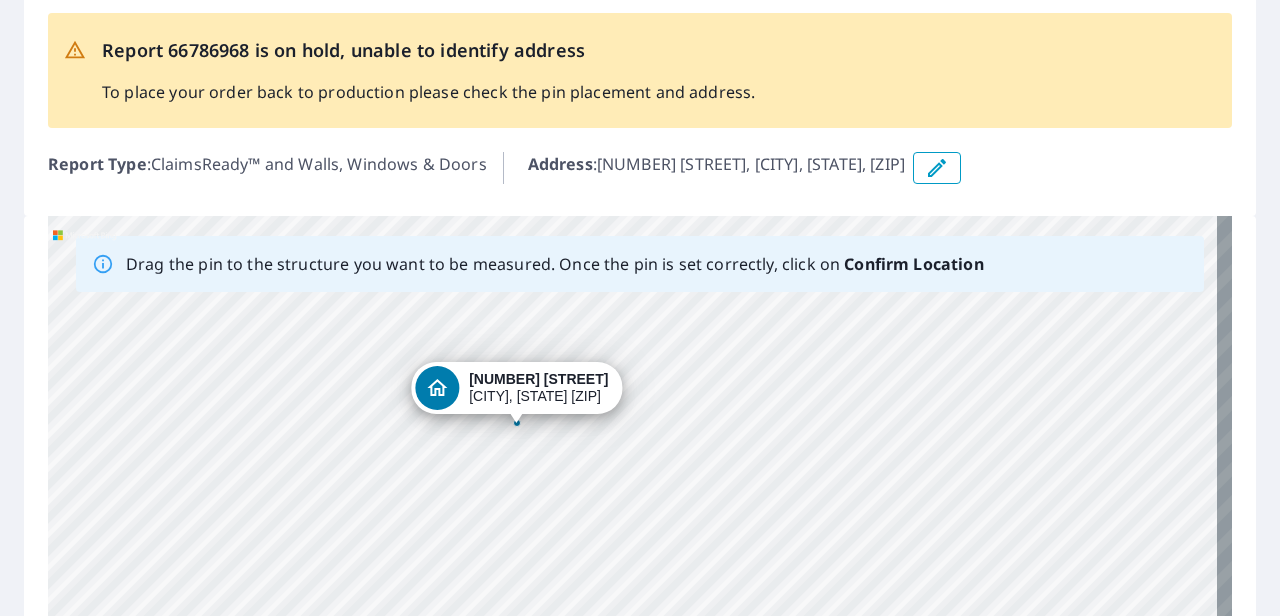 drag, startPoint x: 780, startPoint y: 532, endPoint x: 783, endPoint y: 342, distance: 190.02368 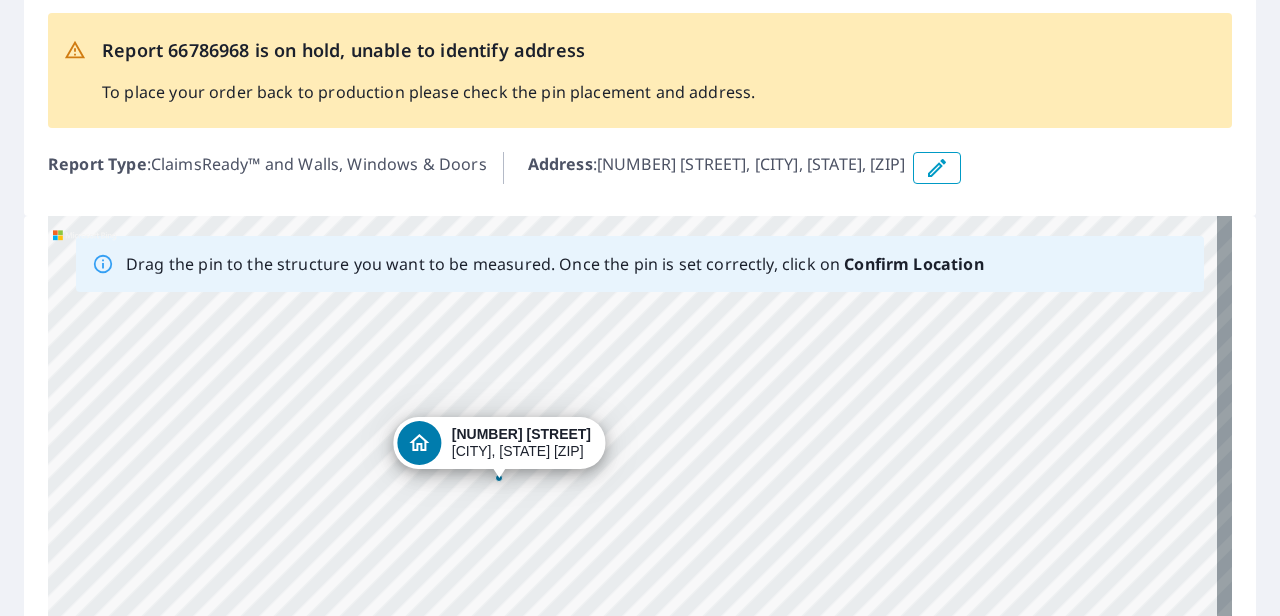 drag, startPoint x: 580, startPoint y: 416, endPoint x: 667, endPoint y: 588, distance: 192.75113 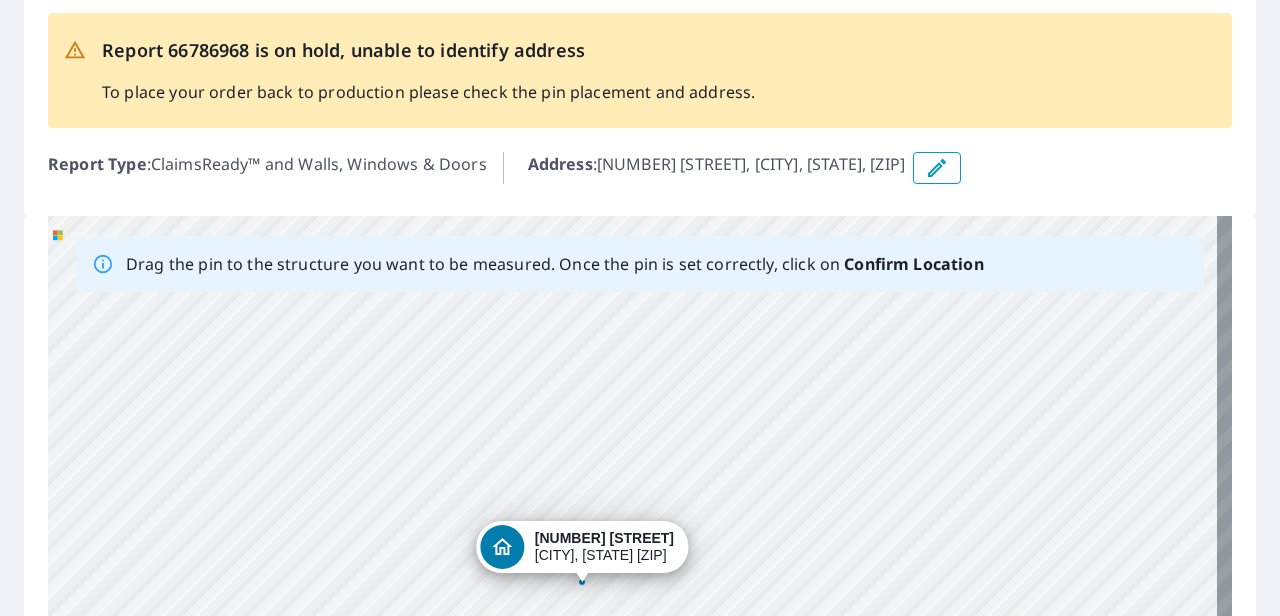 drag, startPoint x: 652, startPoint y: 357, endPoint x: 722, endPoint y: 464, distance: 127.863205 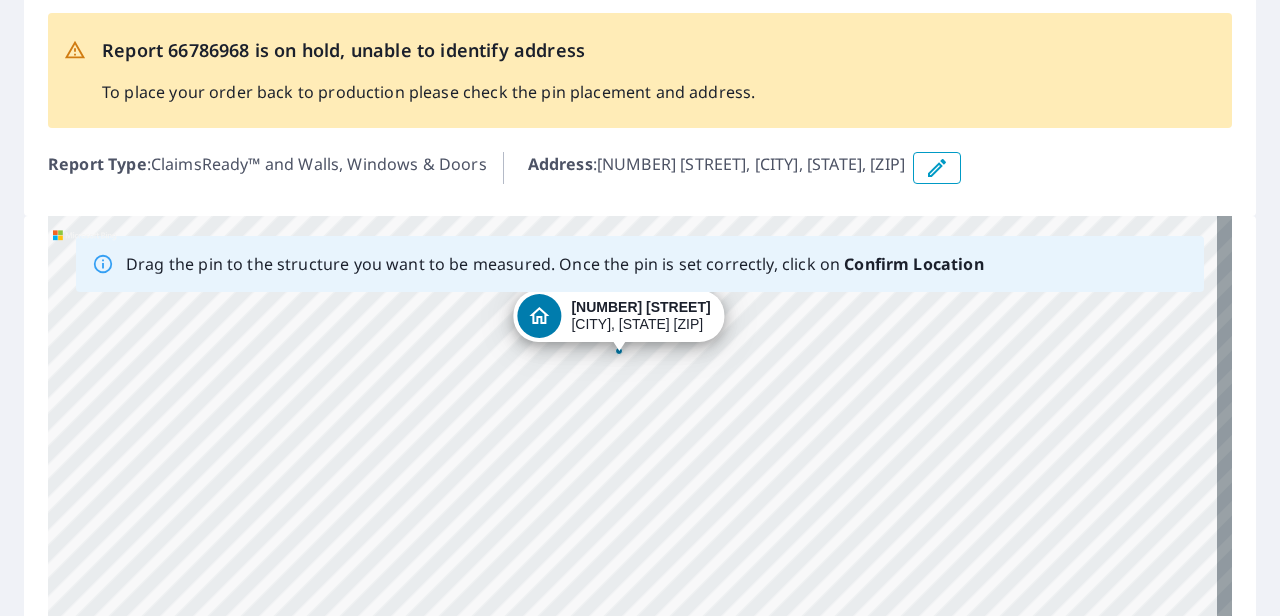 drag, startPoint x: 574, startPoint y: 550, endPoint x: 608, endPoint y: 320, distance: 232.49947 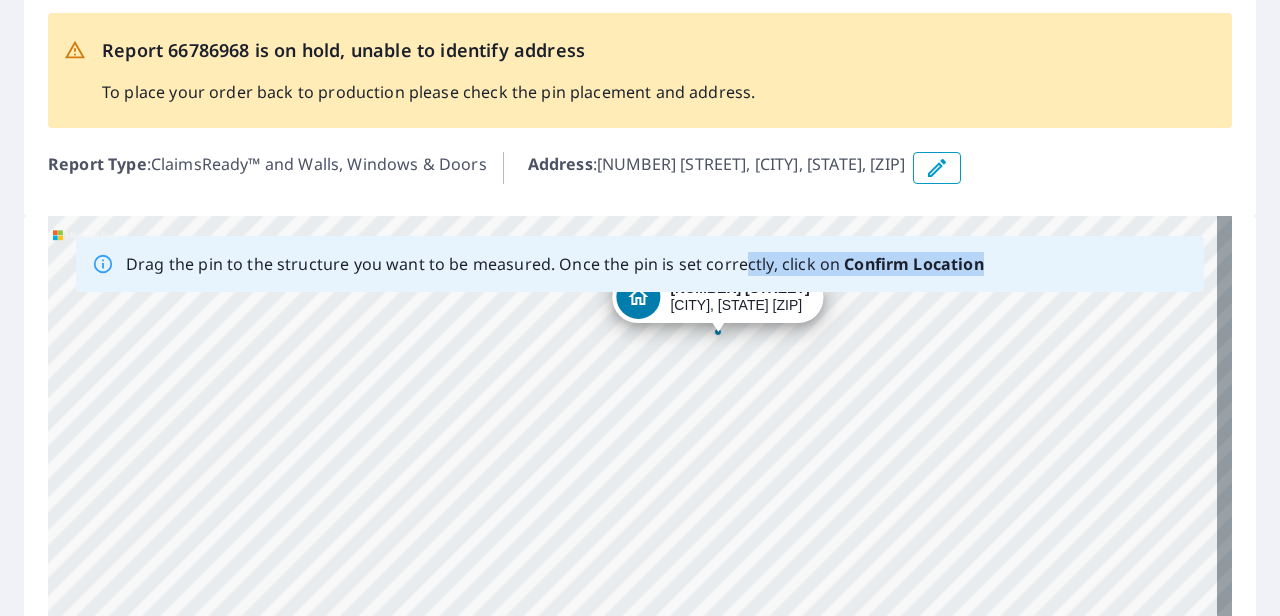 drag, startPoint x: 750, startPoint y: 410, endPoint x: 742, endPoint y: 259, distance: 151.21178 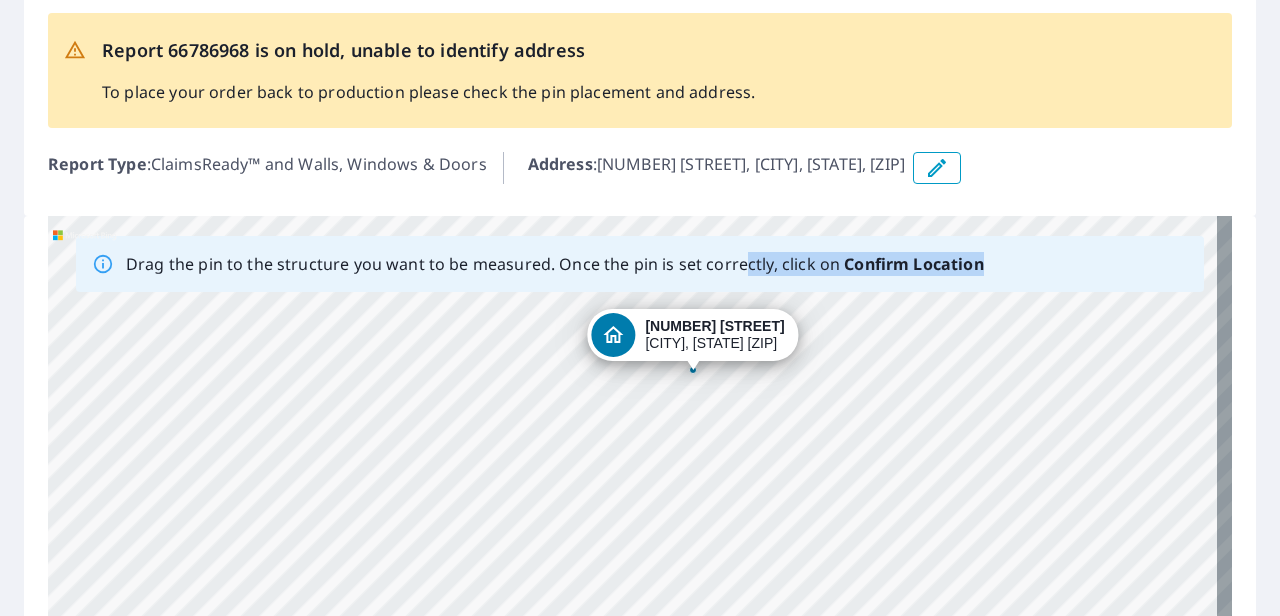 drag, startPoint x: 742, startPoint y: 259, endPoint x: 724, endPoint y: 329, distance: 72.277245 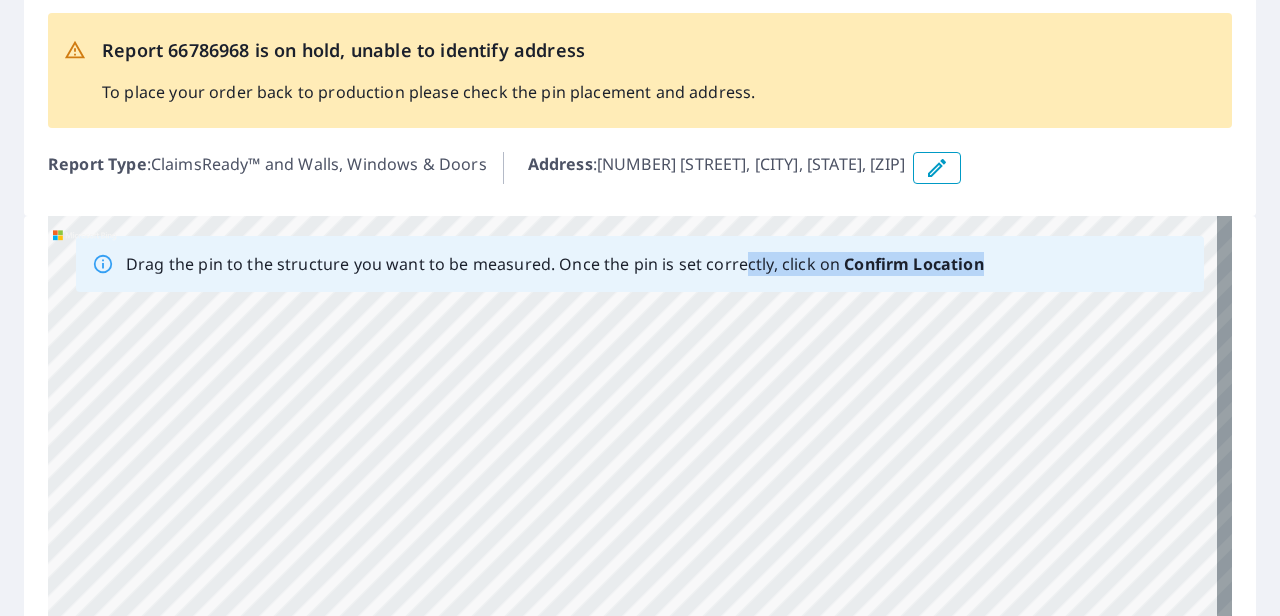 drag, startPoint x: 789, startPoint y: 443, endPoint x: 774, endPoint y: 644, distance: 201.55893 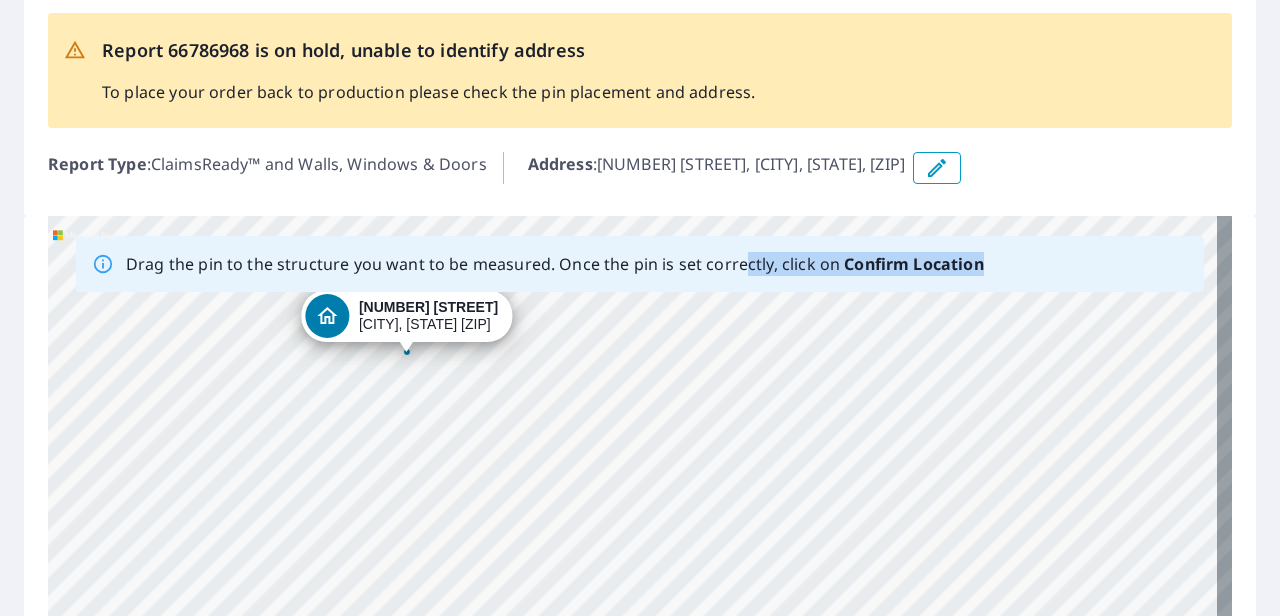 drag, startPoint x: 577, startPoint y: 210, endPoint x: 603, endPoint y: 149, distance: 66.309875 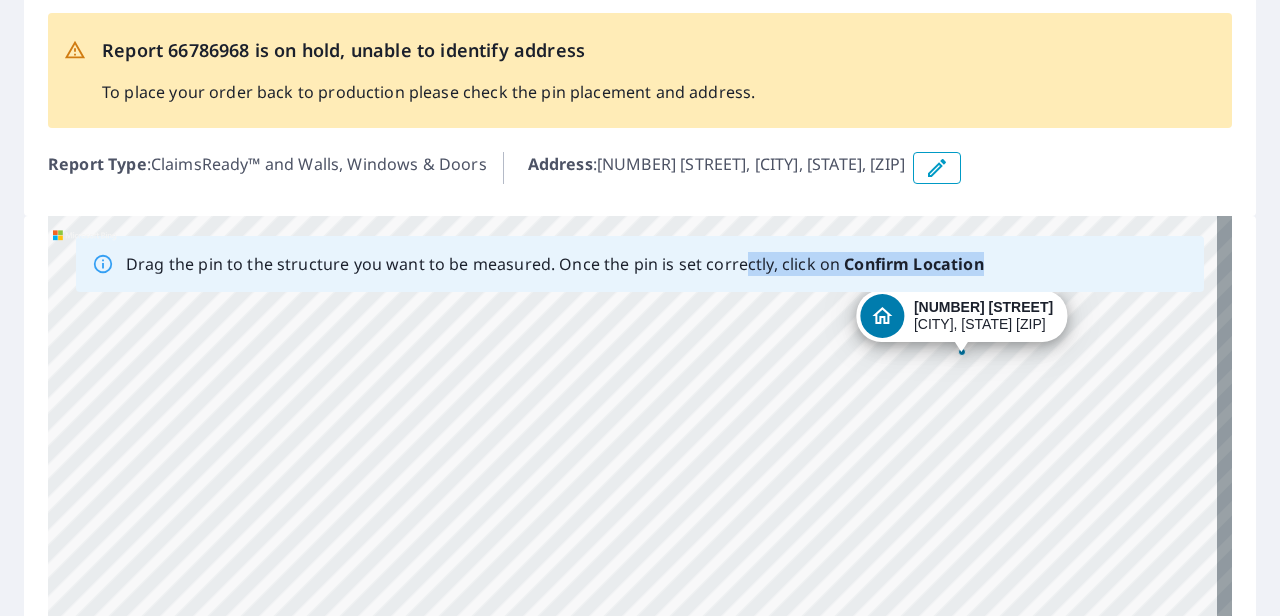 drag, startPoint x: 1167, startPoint y: 428, endPoint x: 1104, endPoint y: 164, distance: 271.41296 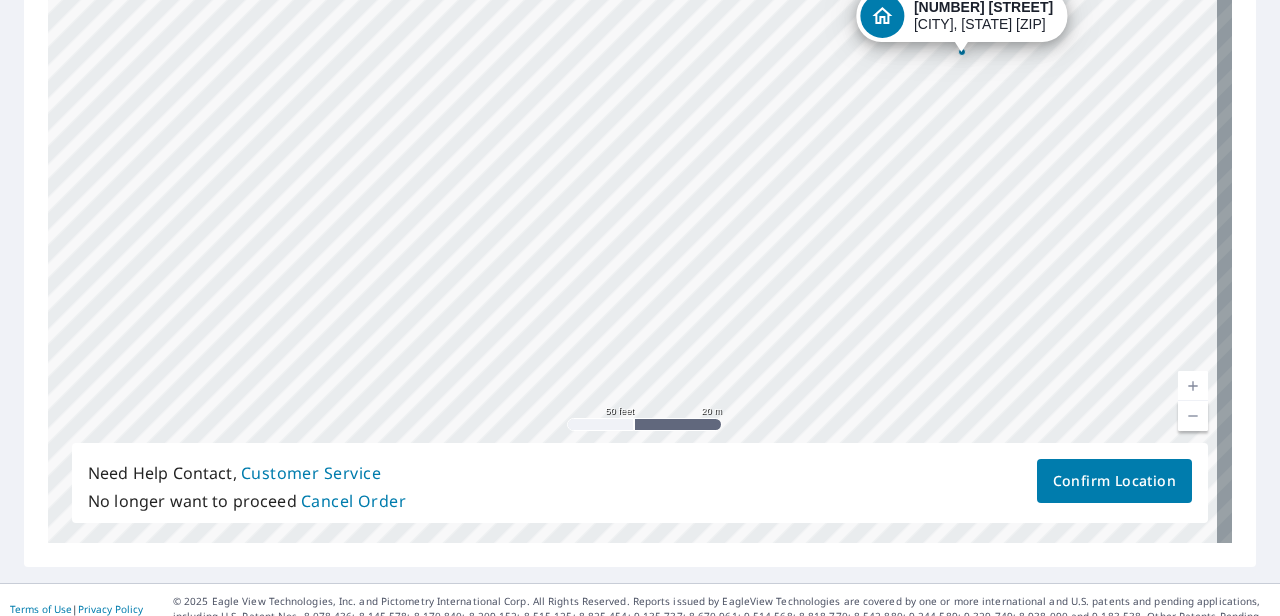 scroll, scrollTop: 418, scrollLeft: 0, axis: vertical 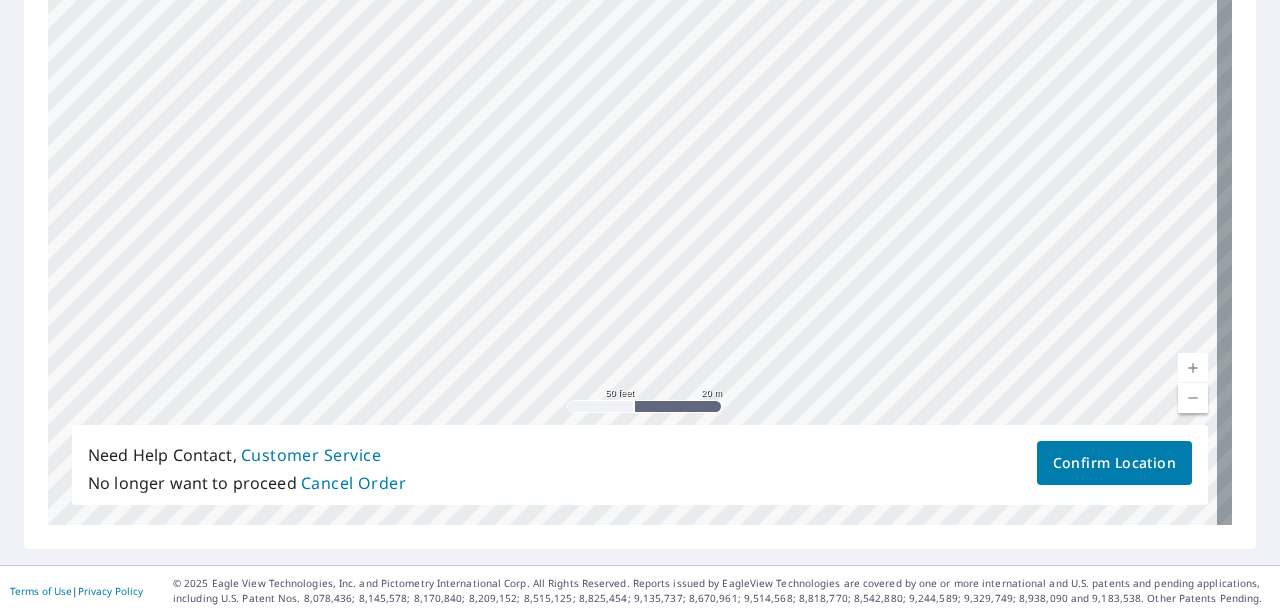 drag, startPoint x: 1039, startPoint y: 218, endPoint x: 1048, endPoint y: -56, distance: 274.14777 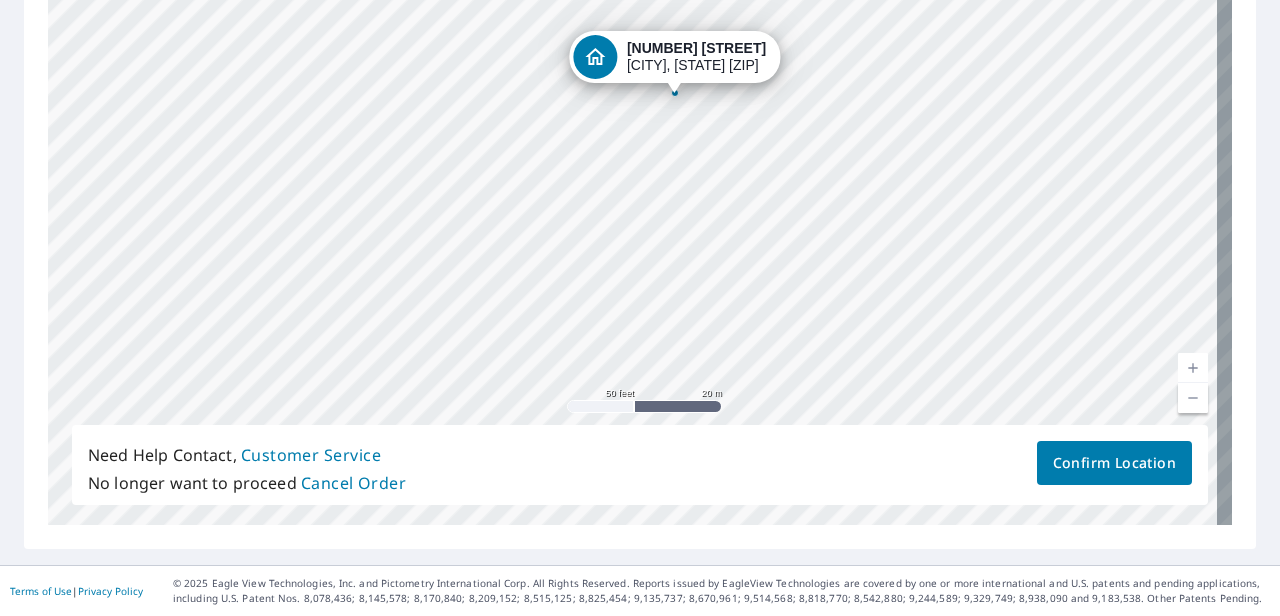 click on "[NUMBER] [STREET] [CITY], [STATE] [ZIP]" at bounding box center (640, 211) 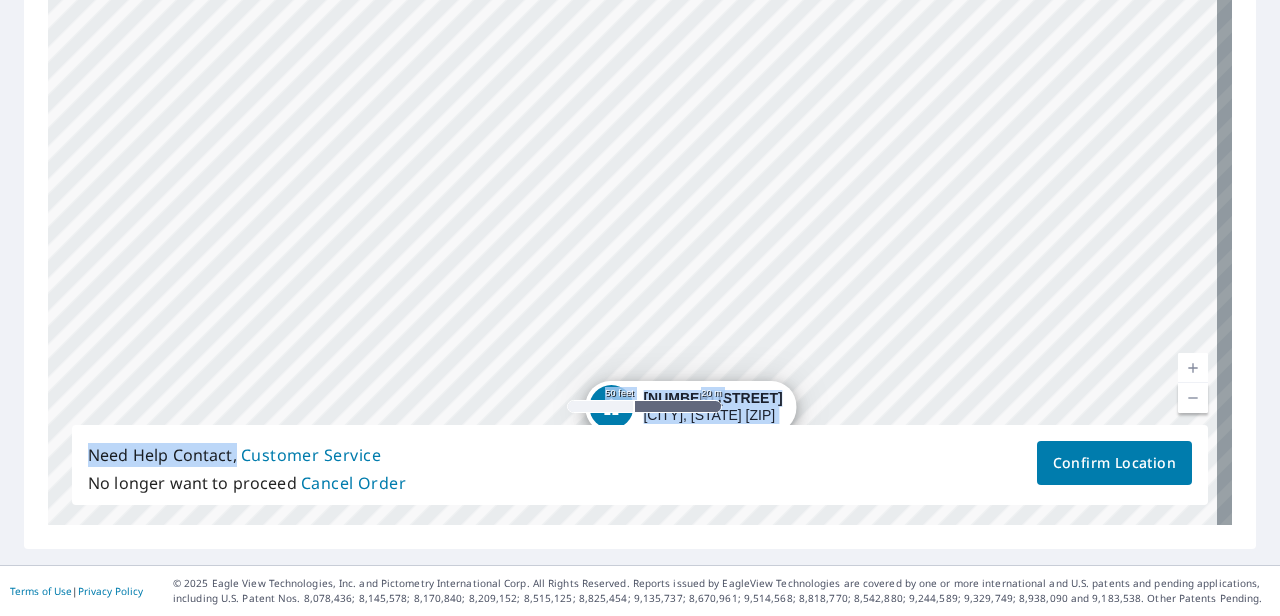 drag, startPoint x: 678, startPoint y: 73, endPoint x: 702, endPoint y: 453, distance: 380.75714 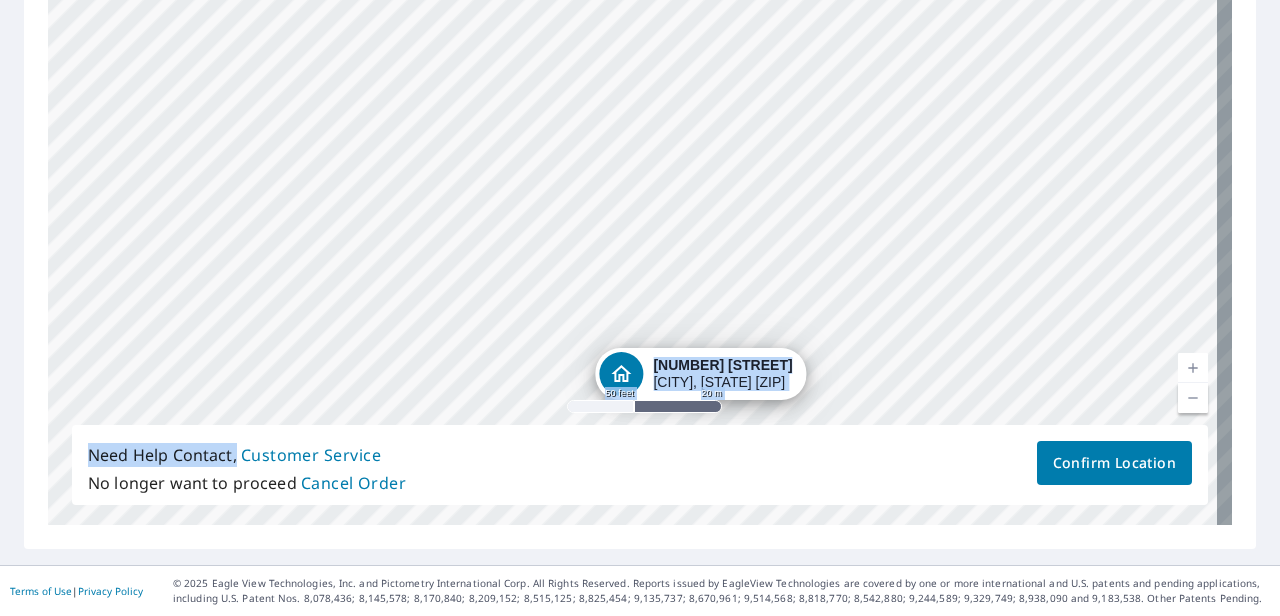 click on "[NUMBER] [STREET] [CITY], [STATE] [ZIP]" at bounding box center [640, 211] 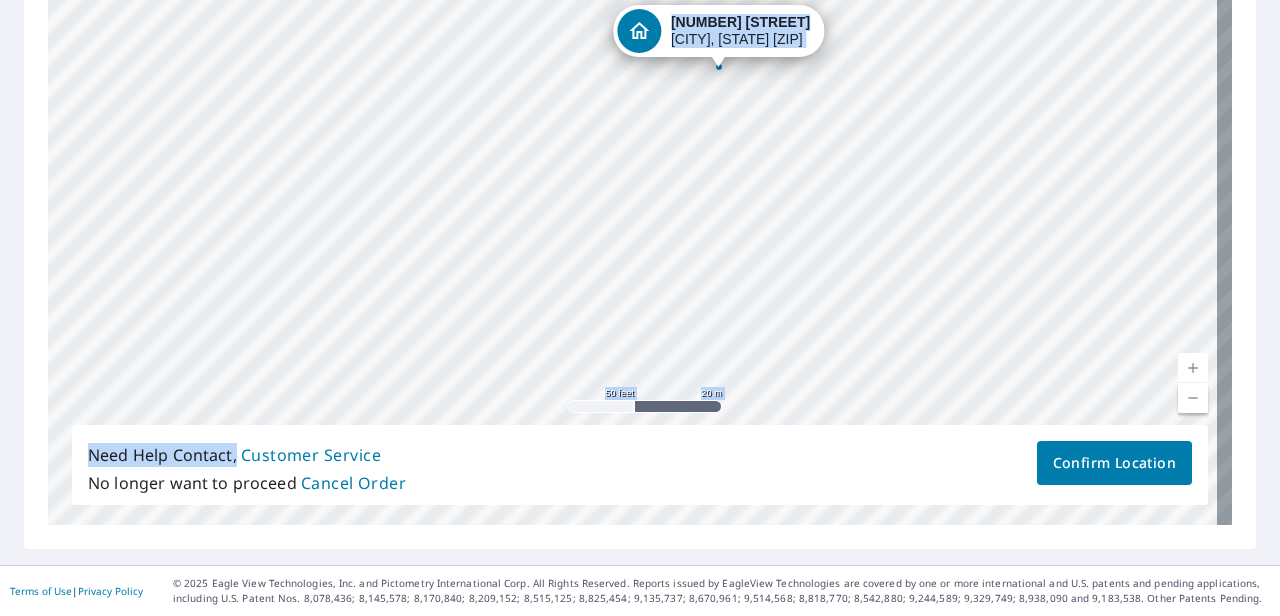 drag, startPoint x: 718, startPoint y: 342, endPoint x: 790, endPoint y: 248, distance: 118.40608 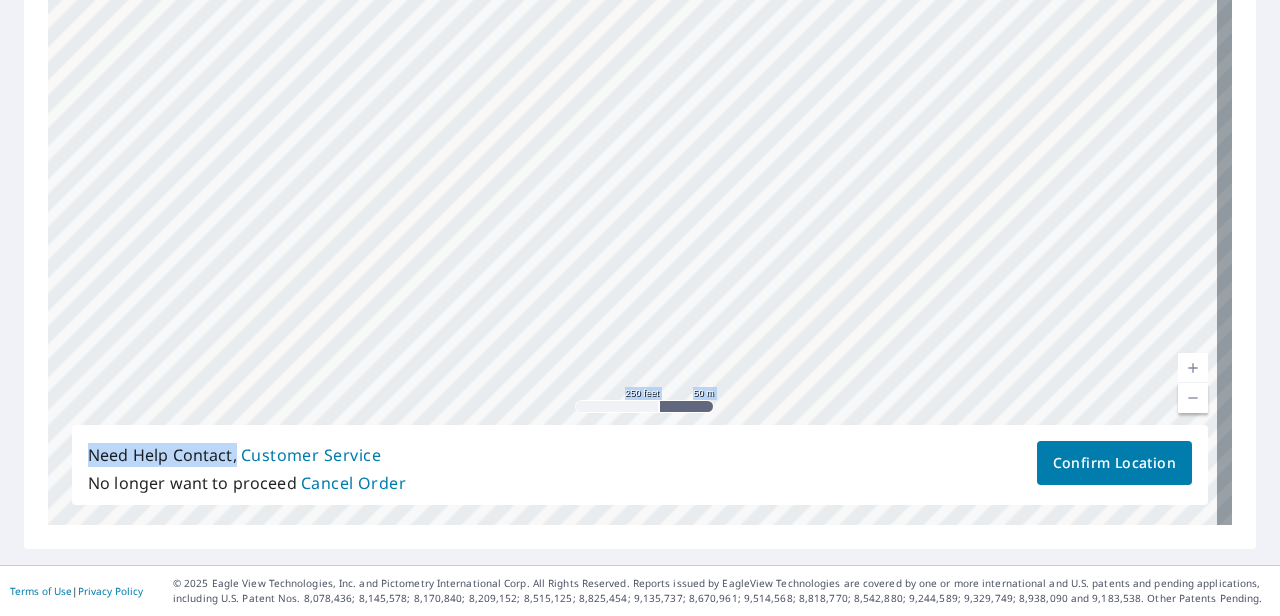 drag, startPoint x: 819, startPoint y: 362, endPoint x: 837, endPoint y: 52, distance: 310.52216 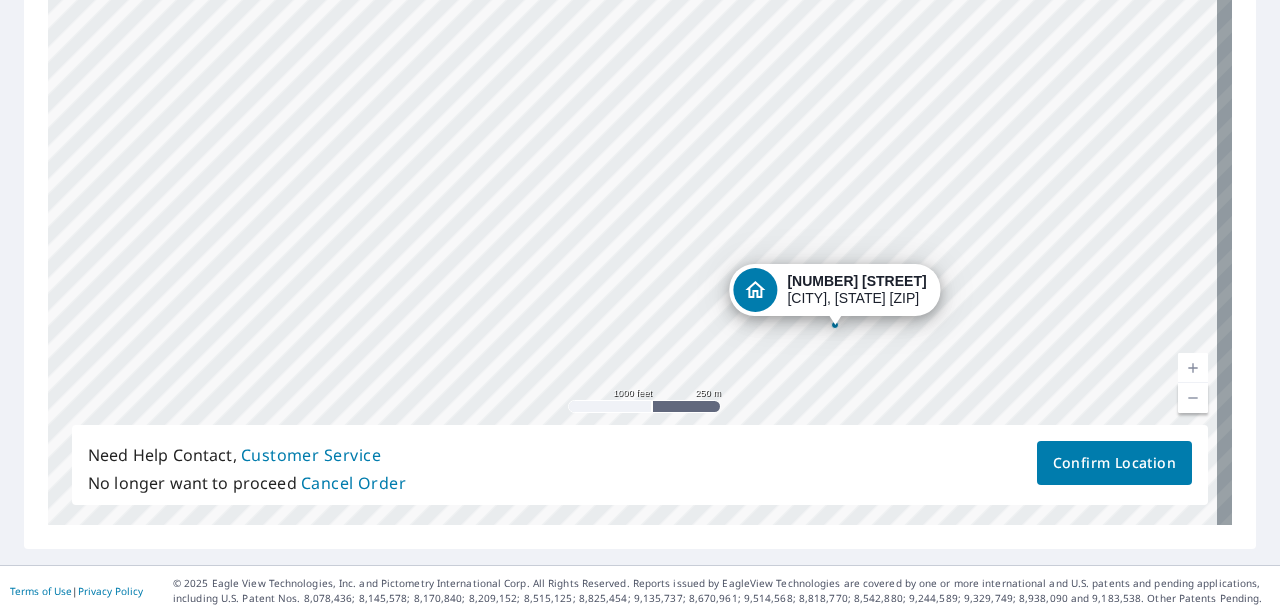 drag, startPoint x: 840, startPoint y: 119, endPoint x: 846, endPoint y: 308, distance: 189.09521 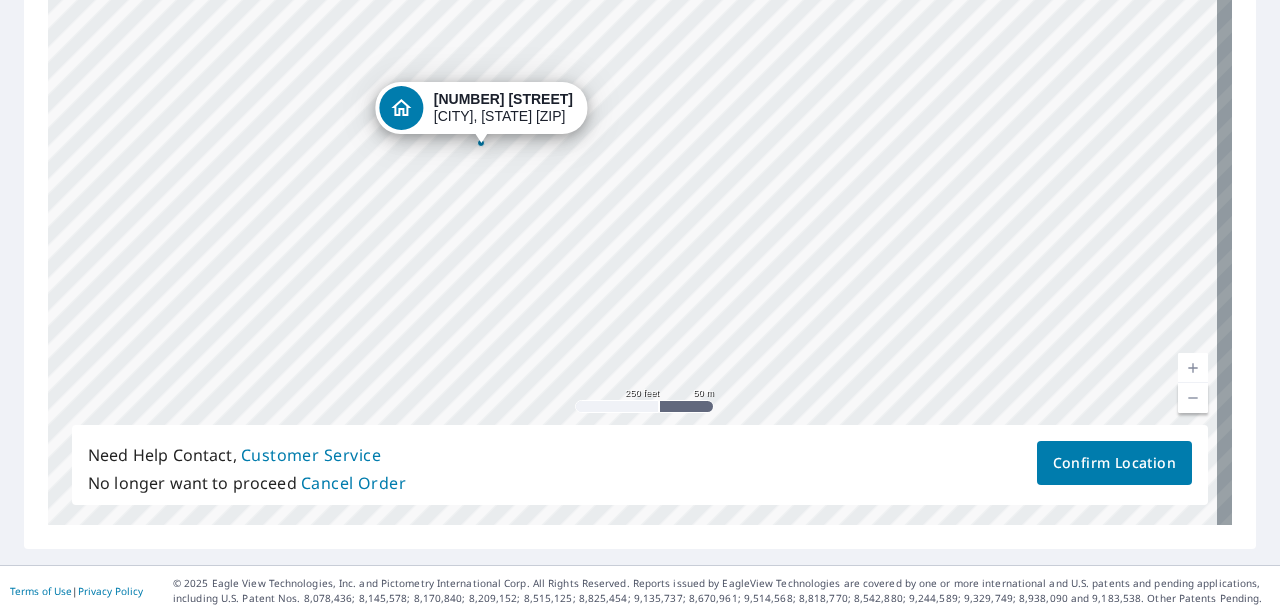 drag, startPoint x: 308, startPoint y: 107, endPoint x: 618, endPoint y: 206, distance: 325.42435 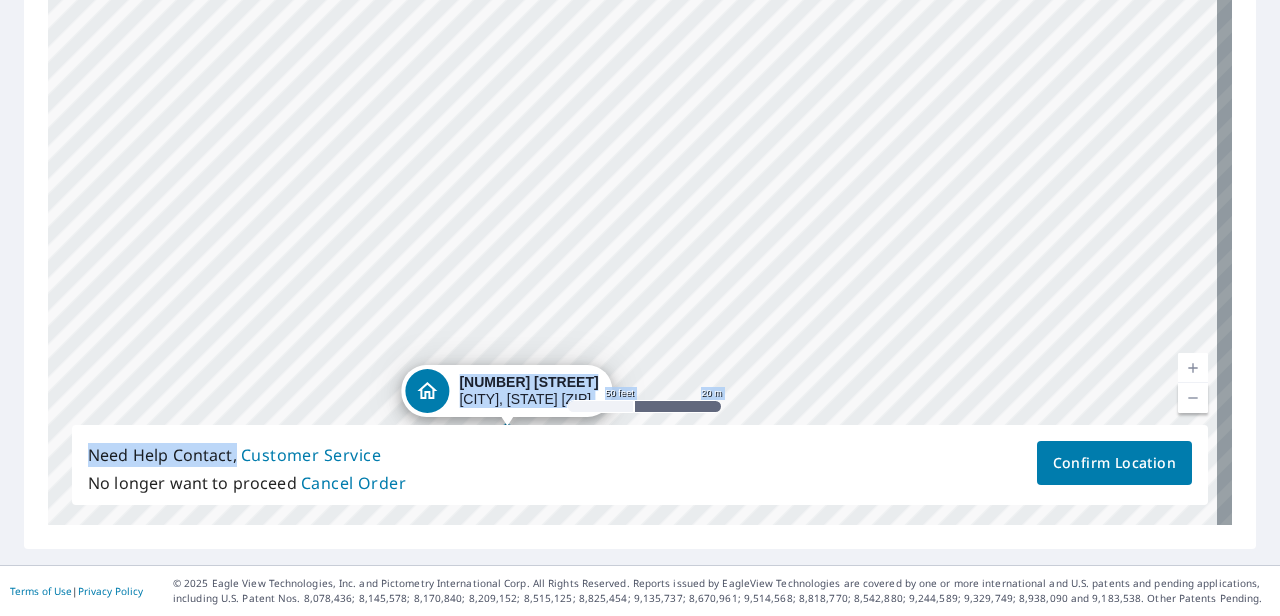 drag, startPoint x: 528, startPoint y: 105, endPoint x: 516, endPoint y: 464, distance: 359.2005 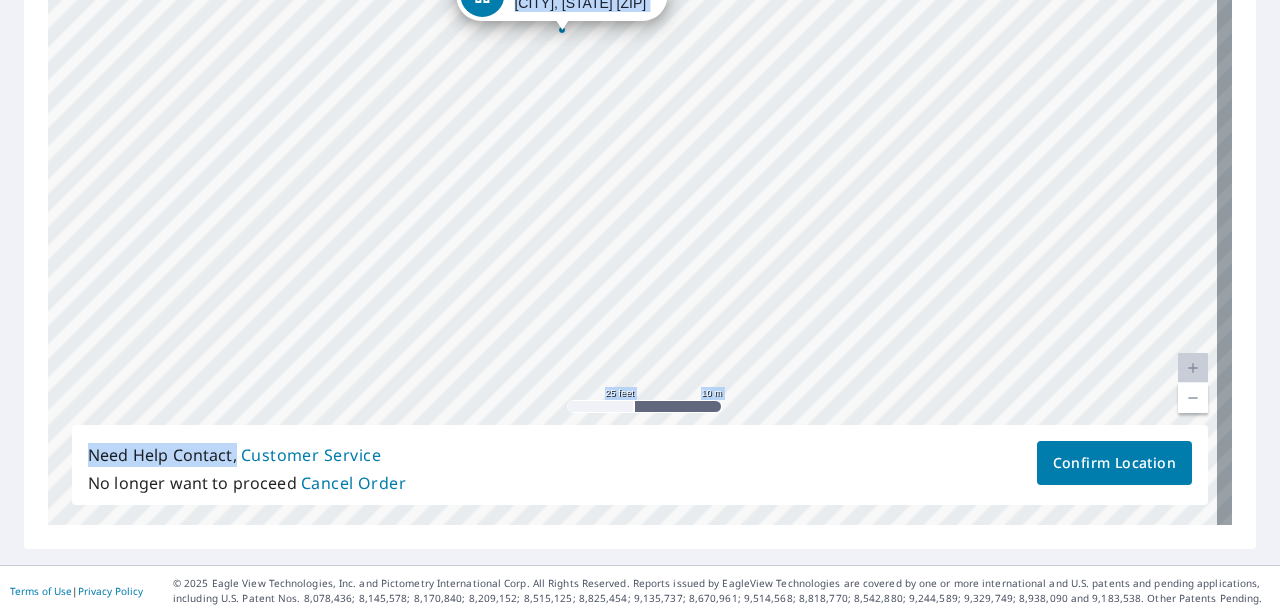 click on "[NUMBER] [STREET] [CITY], [STATE] [ZIP]" at bounding box center (640, 211) 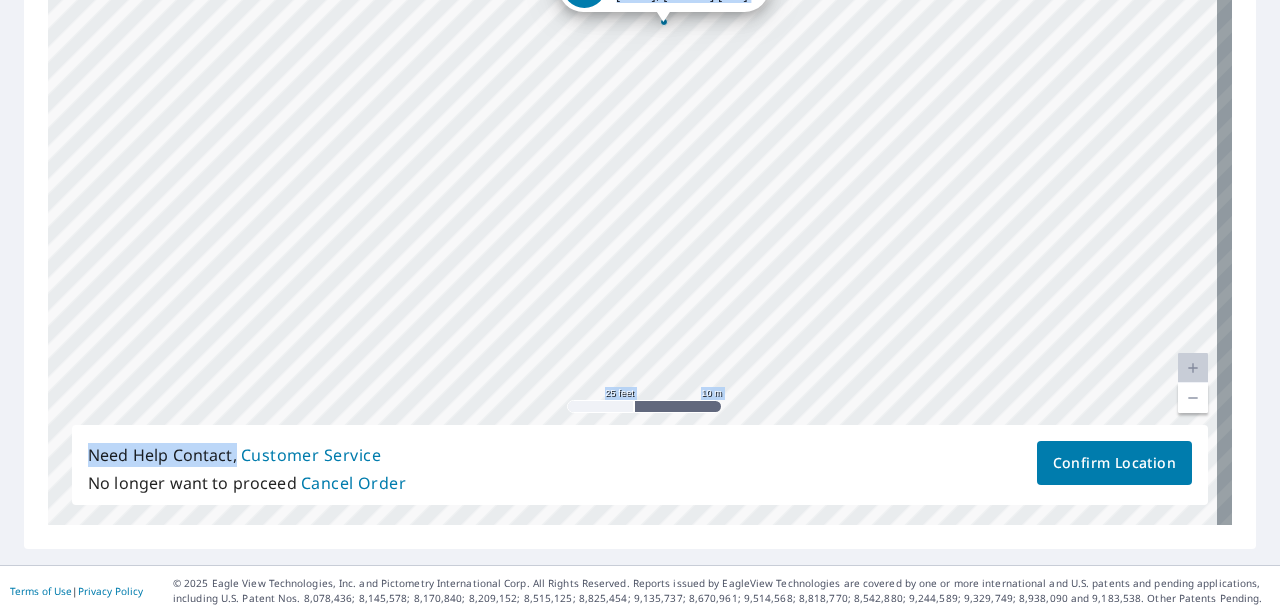 drag, startPoint x: 512, startPoint y: 192, endPoint x: 538, endPoint y: -41, distance: 234.44615 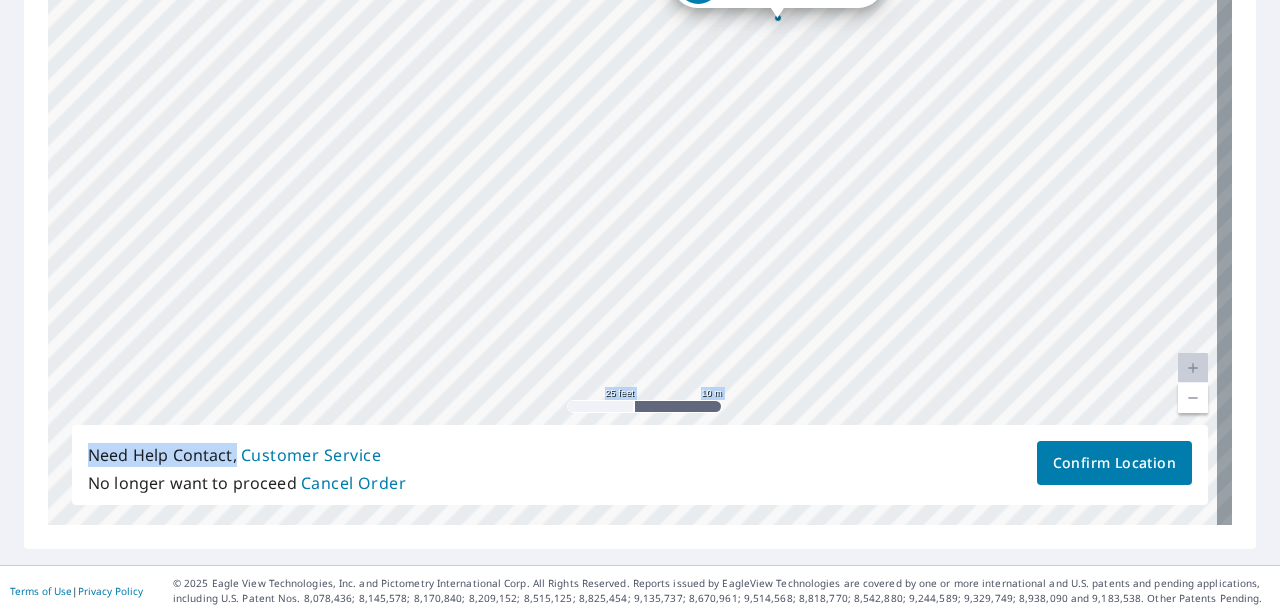 drag, startPoint x: 676, startPoint y: 44, endPoint x: 638, endPoint y: -2, distance: 59.665737 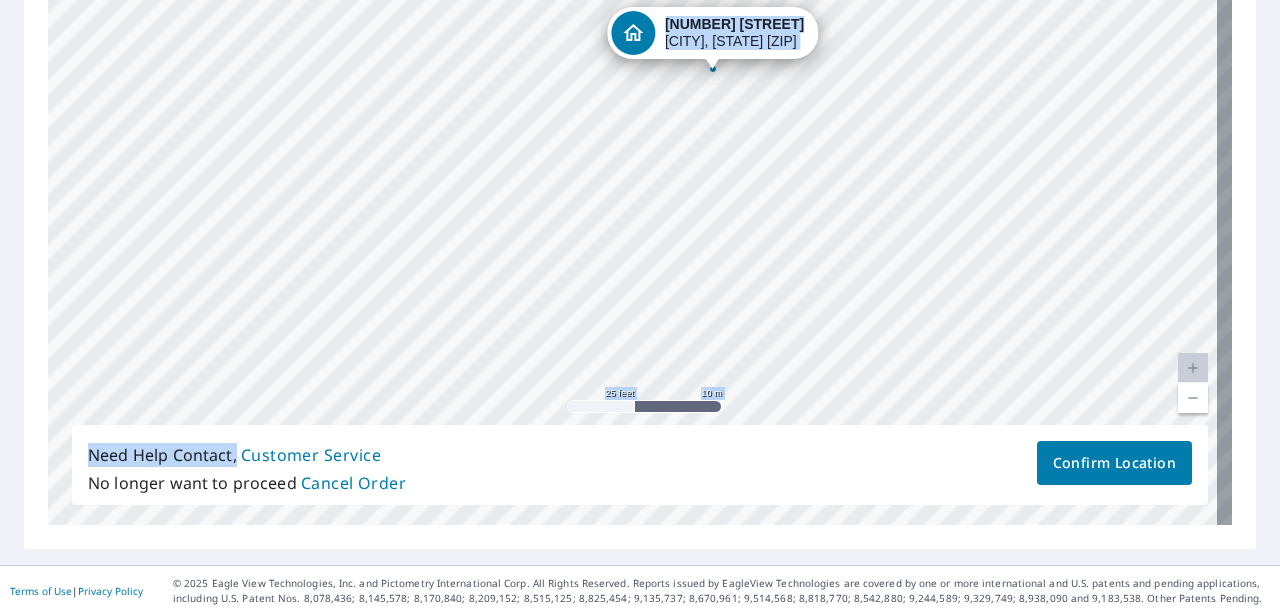 click on "[NUMBER] [STREET] [CITY], [STATE] [ZIP]" at bounding box center [640, 211] 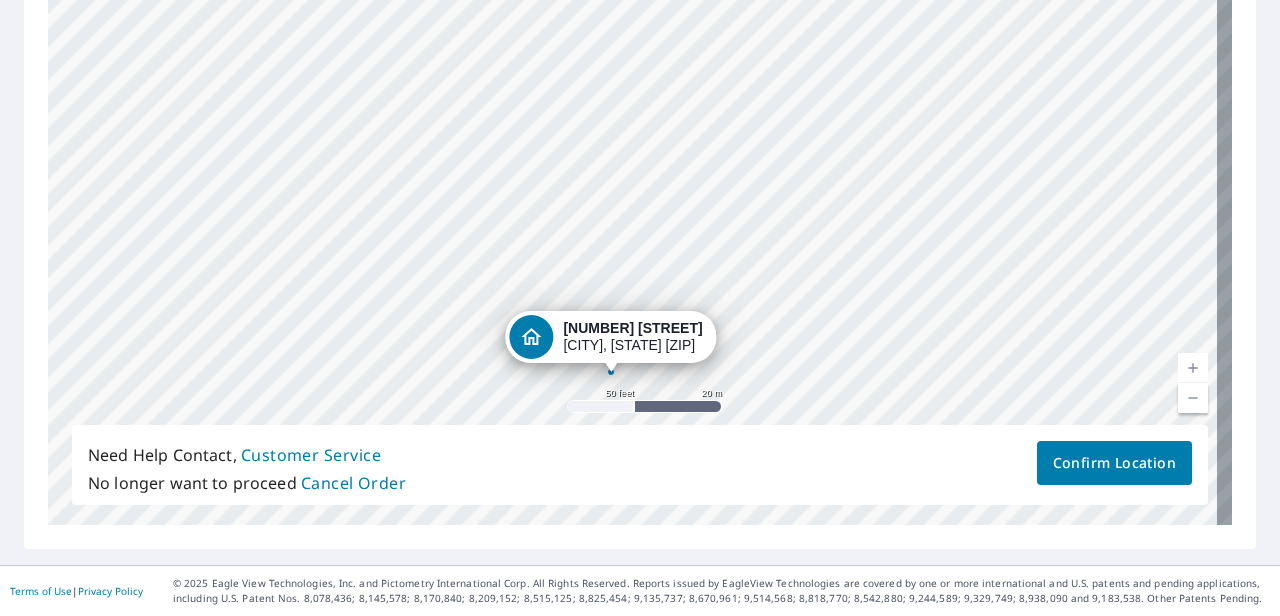 drag, startPoint x: 644, startPoint y: 47, endPoint x: 600, endPoint y: 334, distance: 290.35324 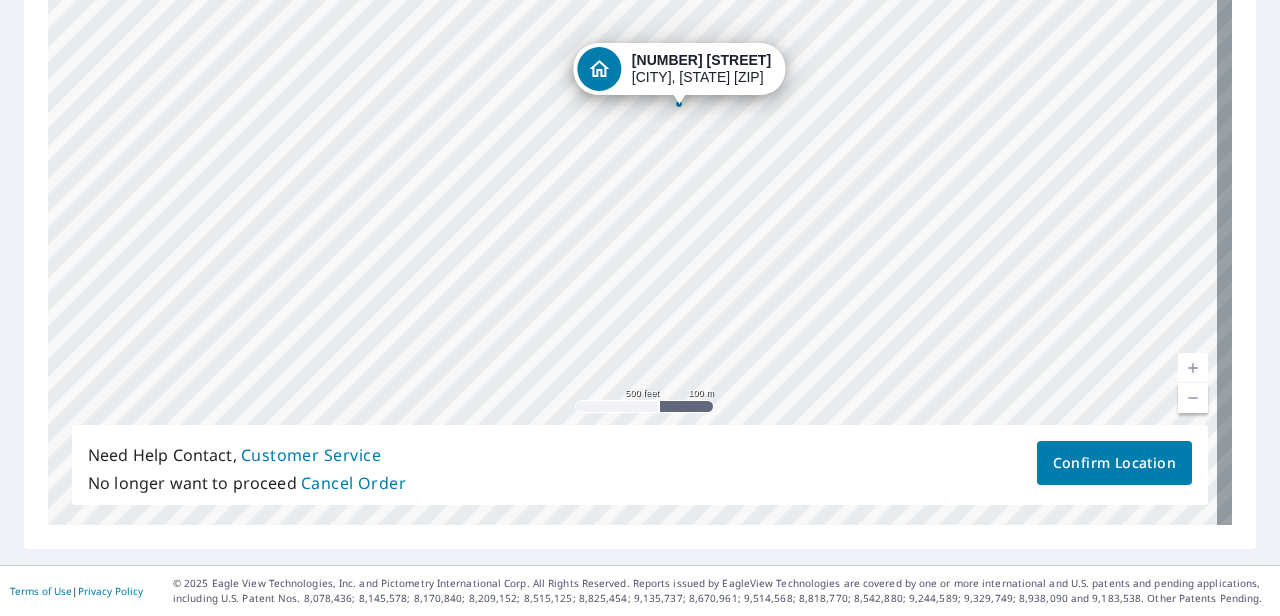 drag, startPoint x: 773, startPoint y: 388, endPoint x: 770, endPoint y: 198, distance: 190.02368 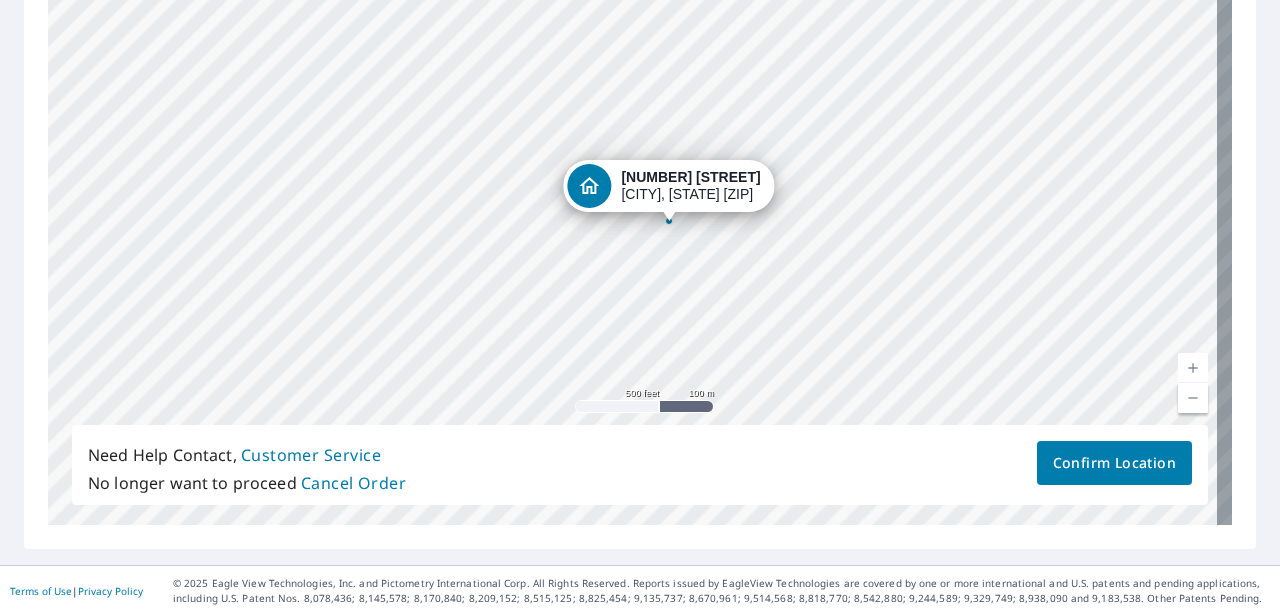 drag, startPoint x: 682, startPoint y: 73, endPoint x: 672, endPoint y: 192, distance: 119.419426 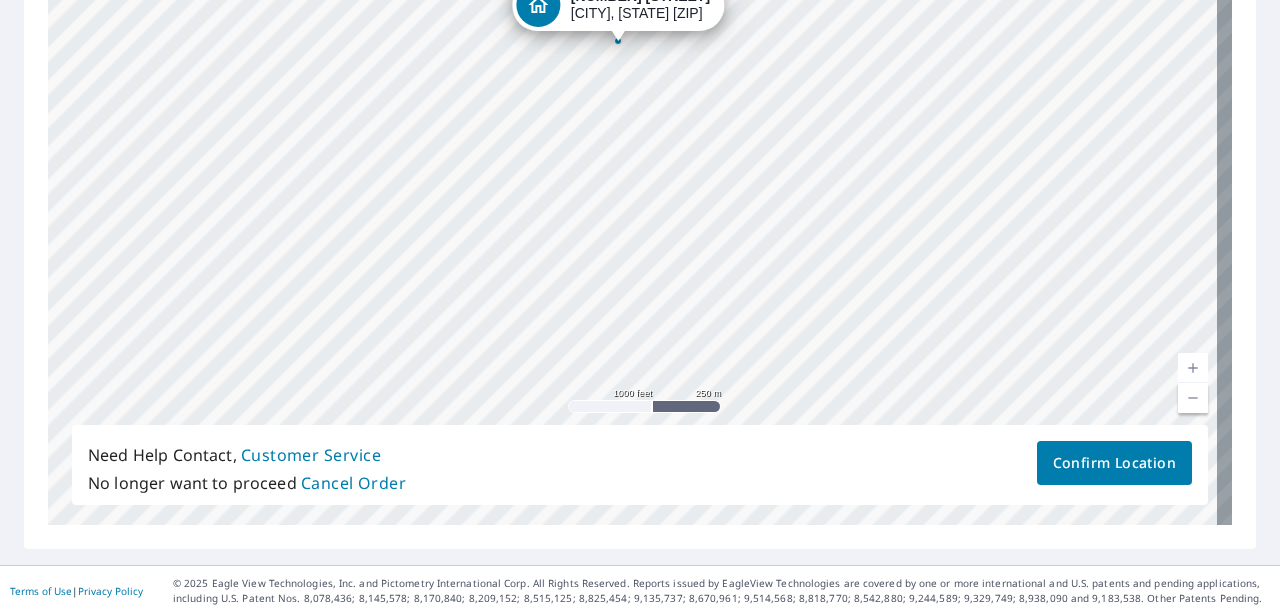 drag, startPoint x: 758, startPoint y: 352, endPoint x: 744, endPoint y: 191, distance: 161.60754 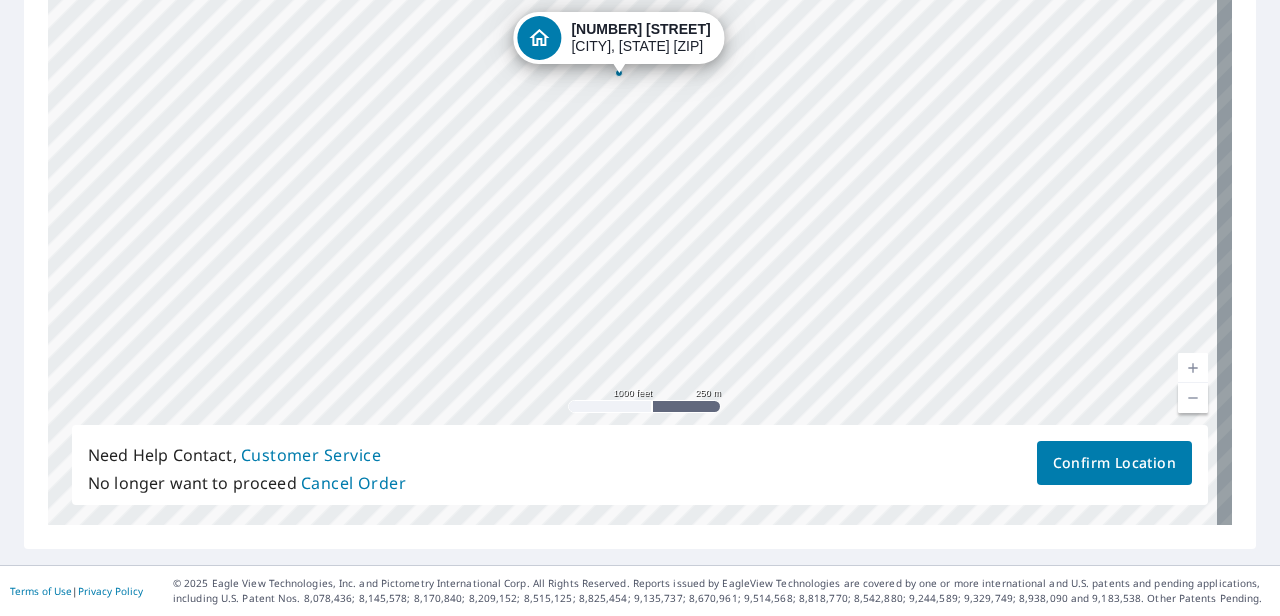 drag, startPoint x: 616, startPoint y: 18, endPoint x: 617, endPoint y: 50, distance: 32.01562 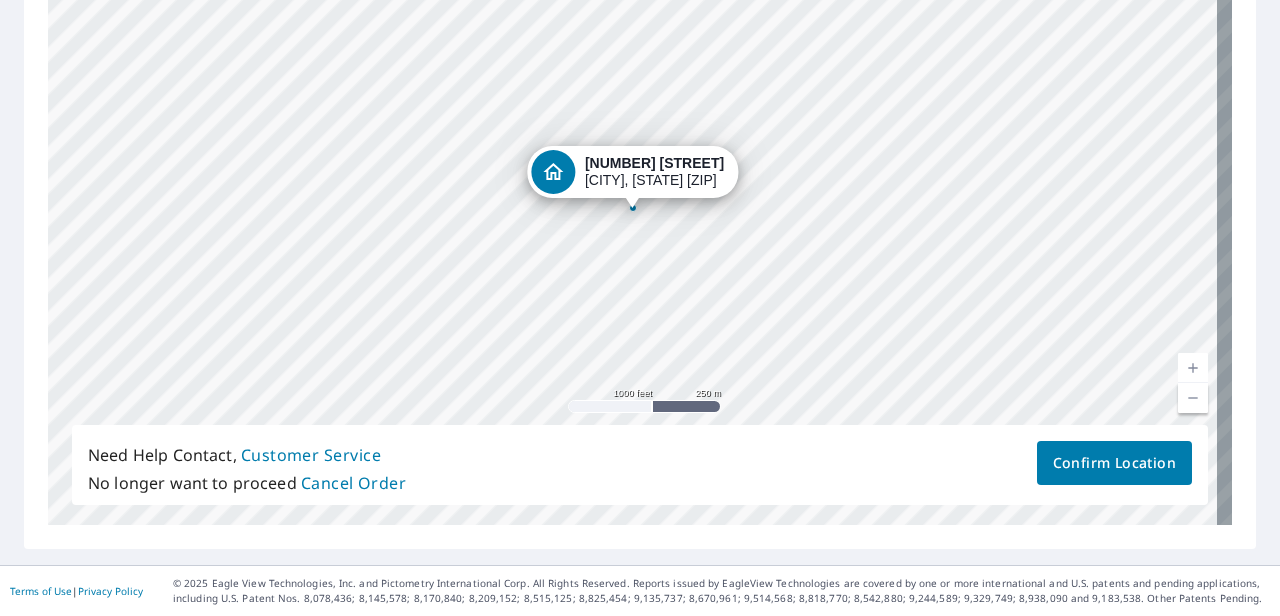 click on "[NUMBER] [STREET]" at bounding box center [654, 163] 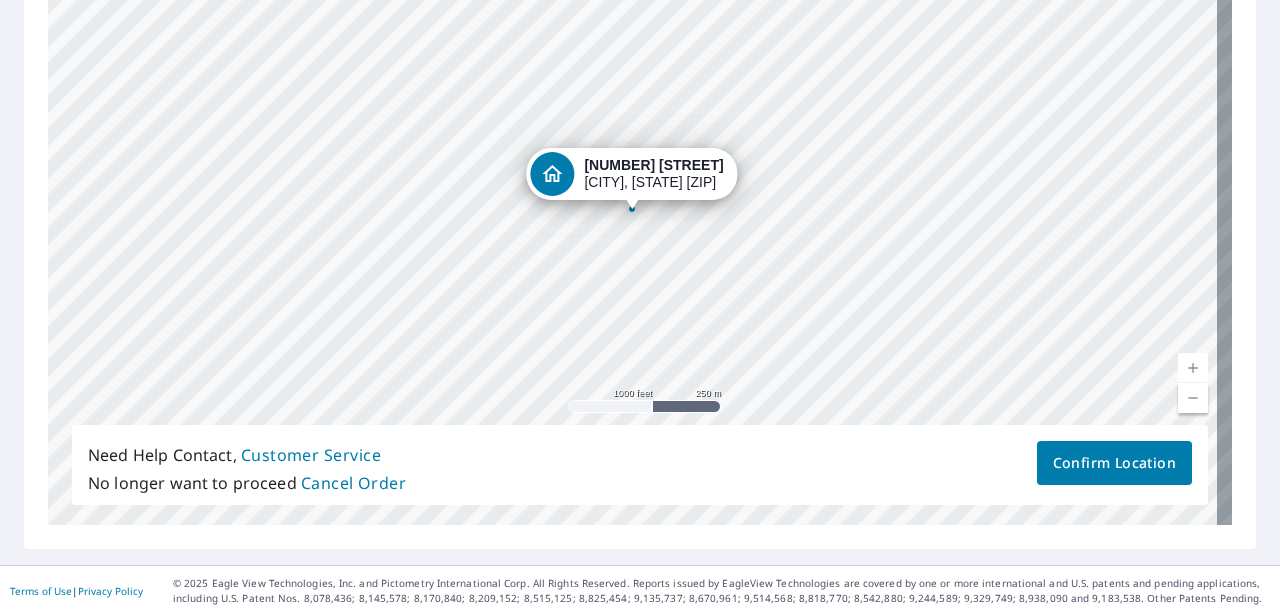 click on "[NUMBER] [STREET] [CITY], [STATE] [ZIP]" at bounding box center (640, 211) 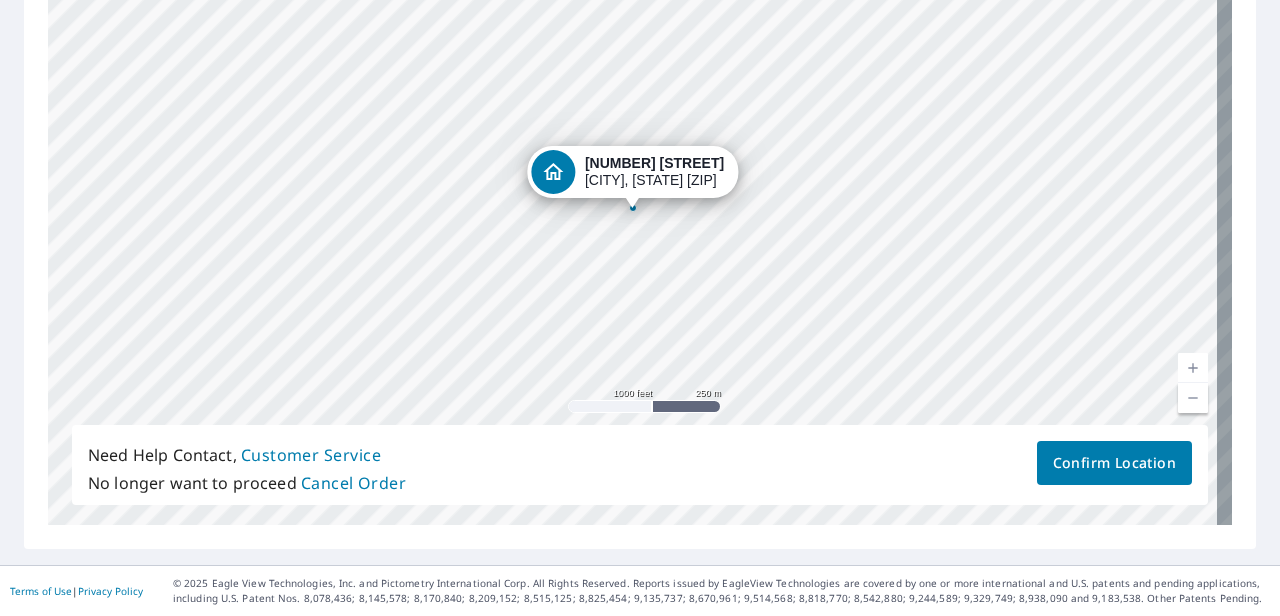 click at bounding box center [633, 198] 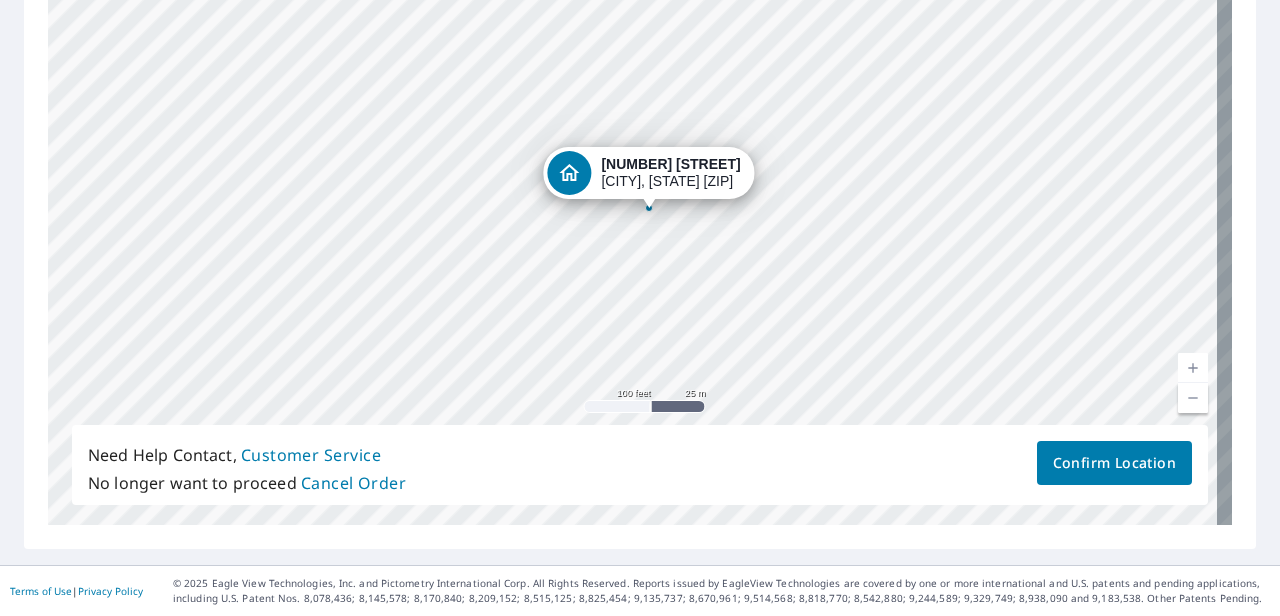 drag, startPoint x: 595, startPoint y: 189, endPoint x: 648, endPoint y: 202, distance: 54.571056 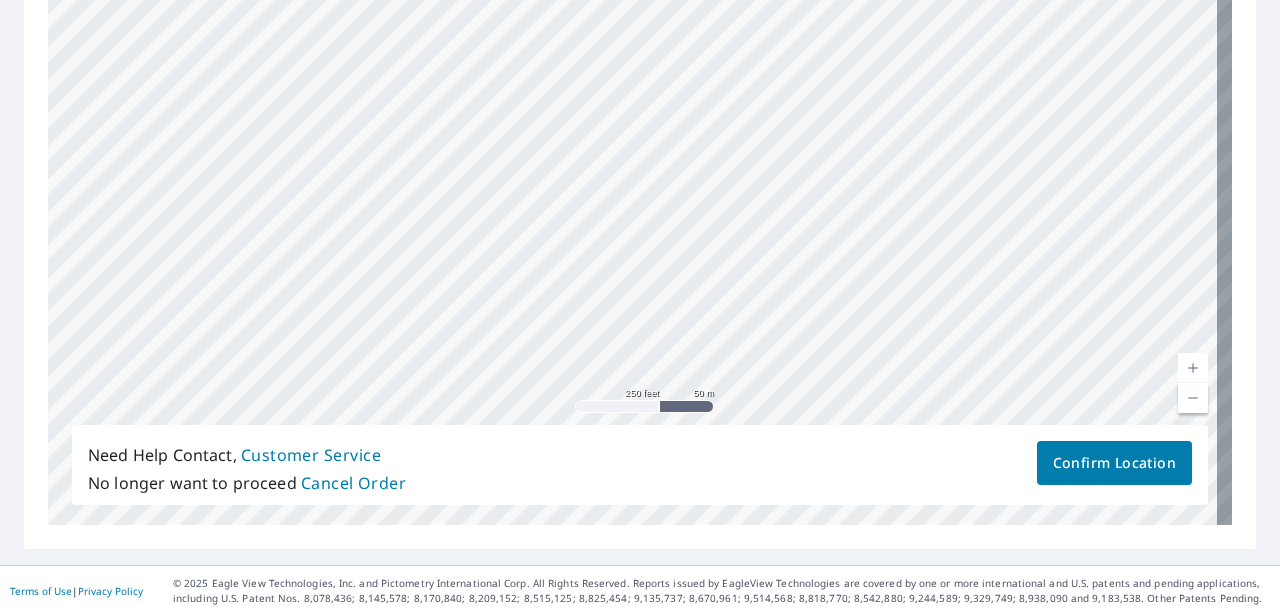 drag, startPoint x: 712, startPoint y: 309, endPoint x: 748, endPoint y: -14, distance: 325 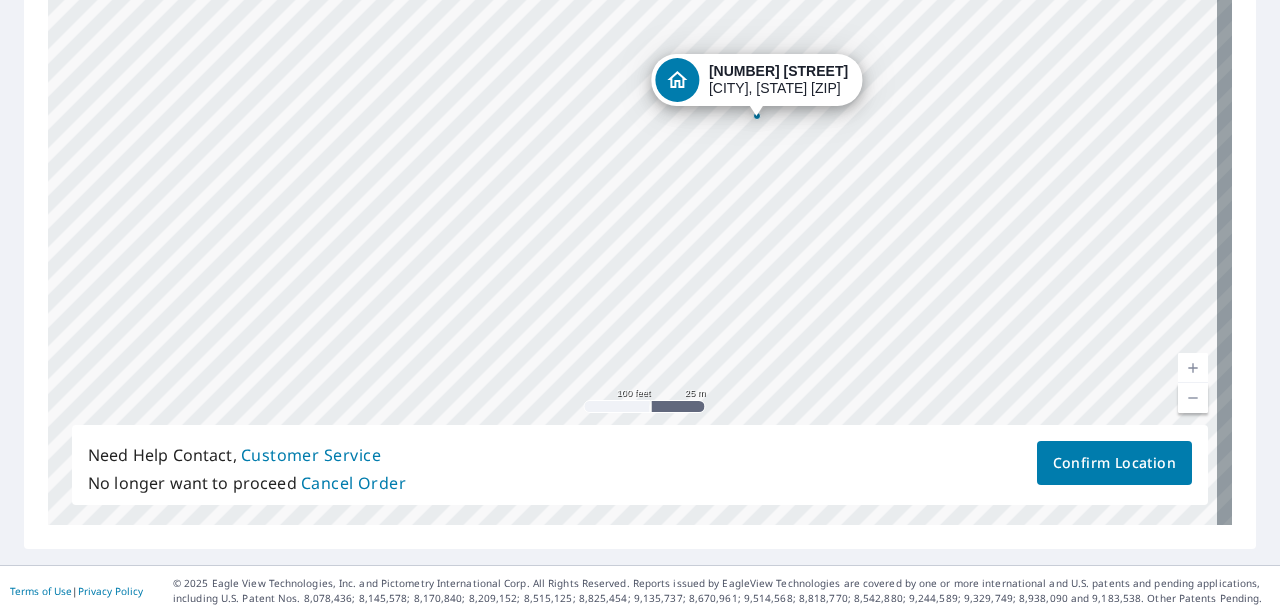 drag, startPoint x: 667, startPoint y: 200, endPoint x: 882, endPoint y: 303, distance: 238.39882 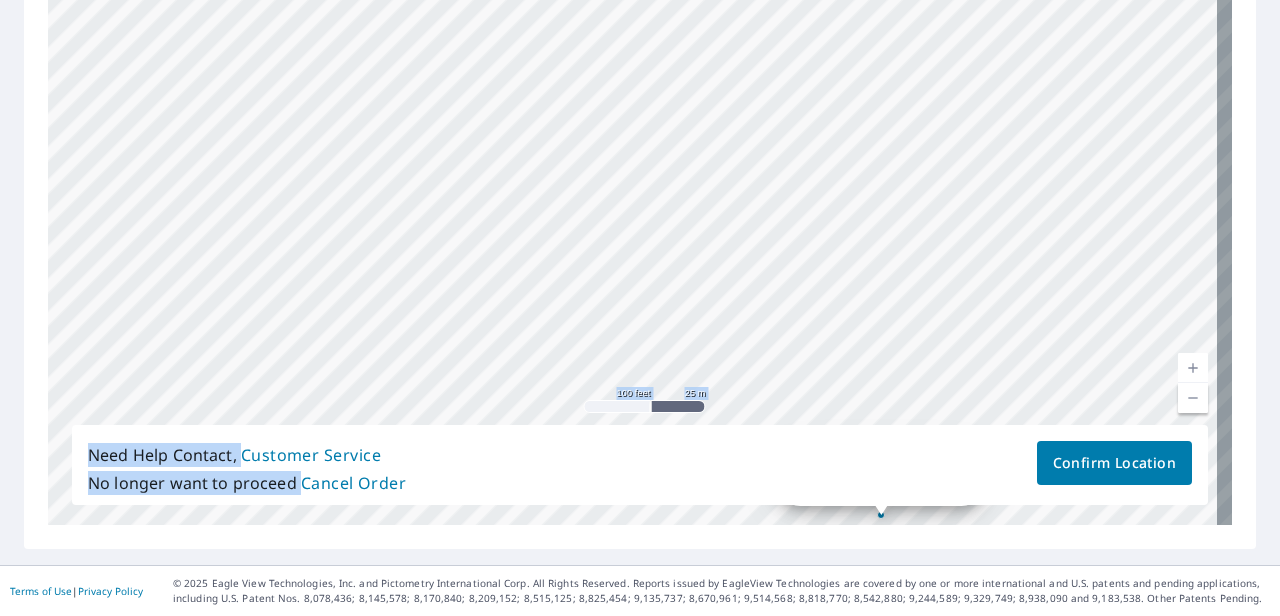 drag, startPoint x: 888, startPoint y: 62, endPoint x: 888, endPoint y: 493, distance: 431 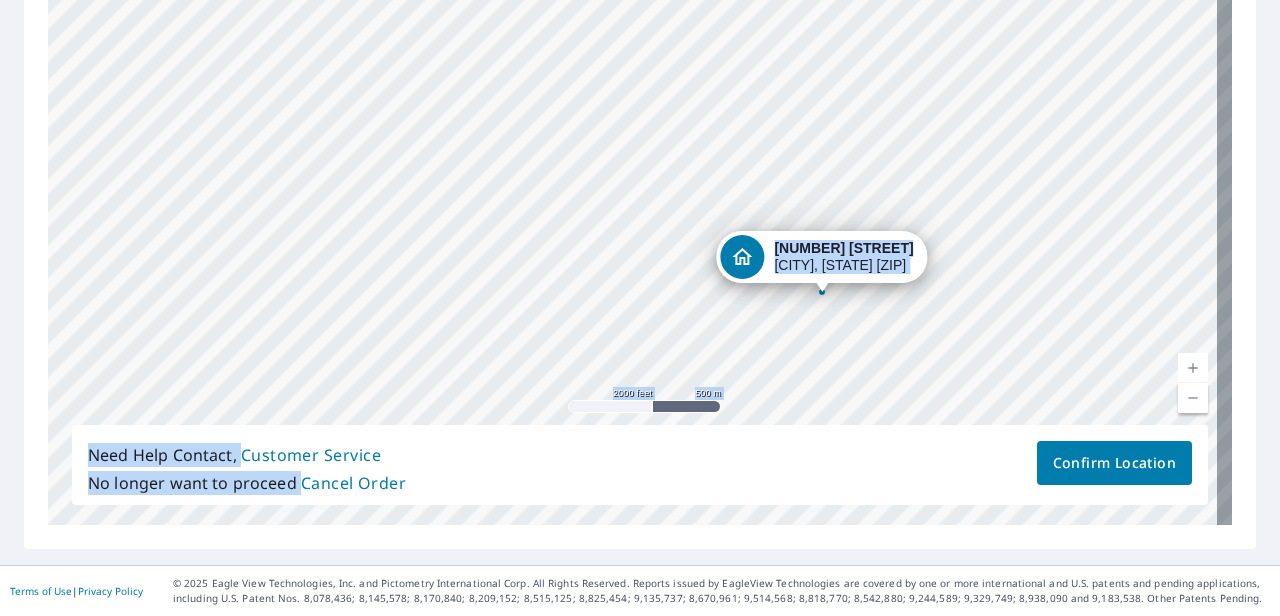 click on "[NUMBER] [STREET] [CITY], [STATE] [ZIP]" at bounding box center [640, 211] 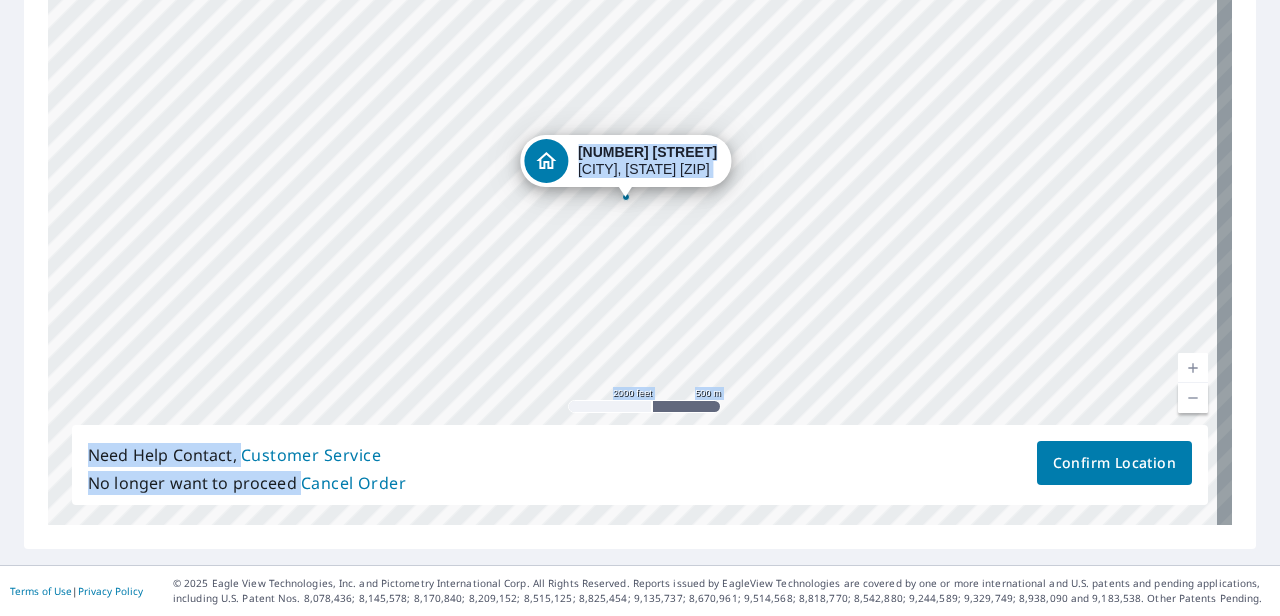 click on "[NUMBER] [STREET] [CITY], [STATE] [ZIP]" at bounding box center [640, 211] 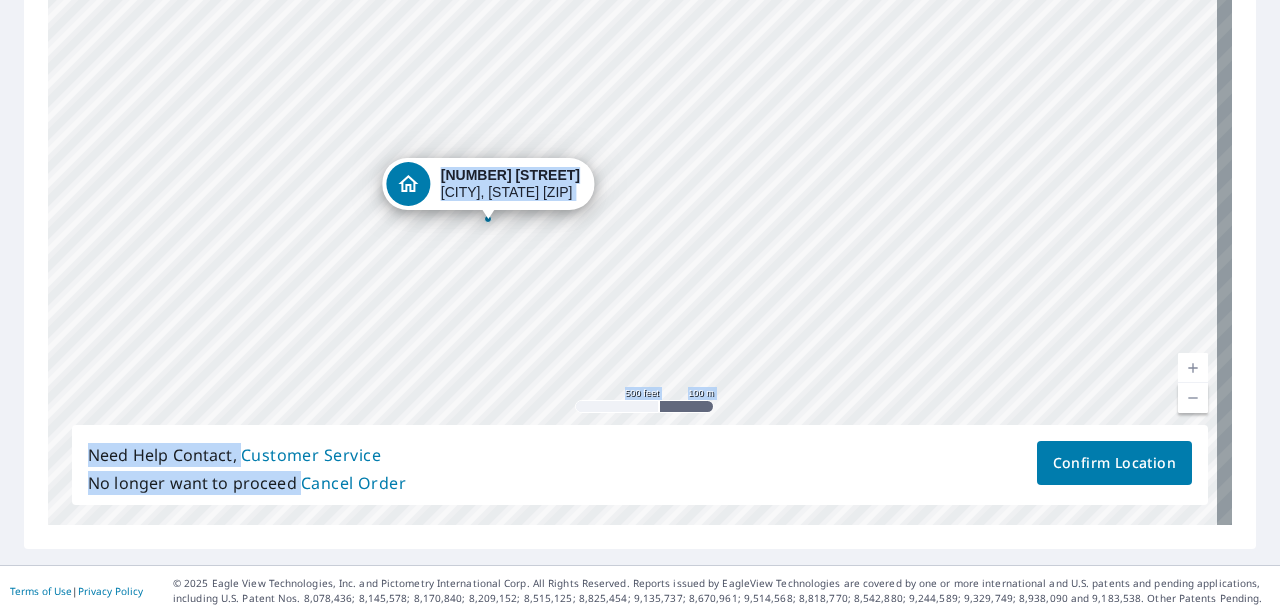 drag, startPoint x: 410, startPoint y: 112, endPoint x: 672, endPoint y: 316, distance: 332.0542 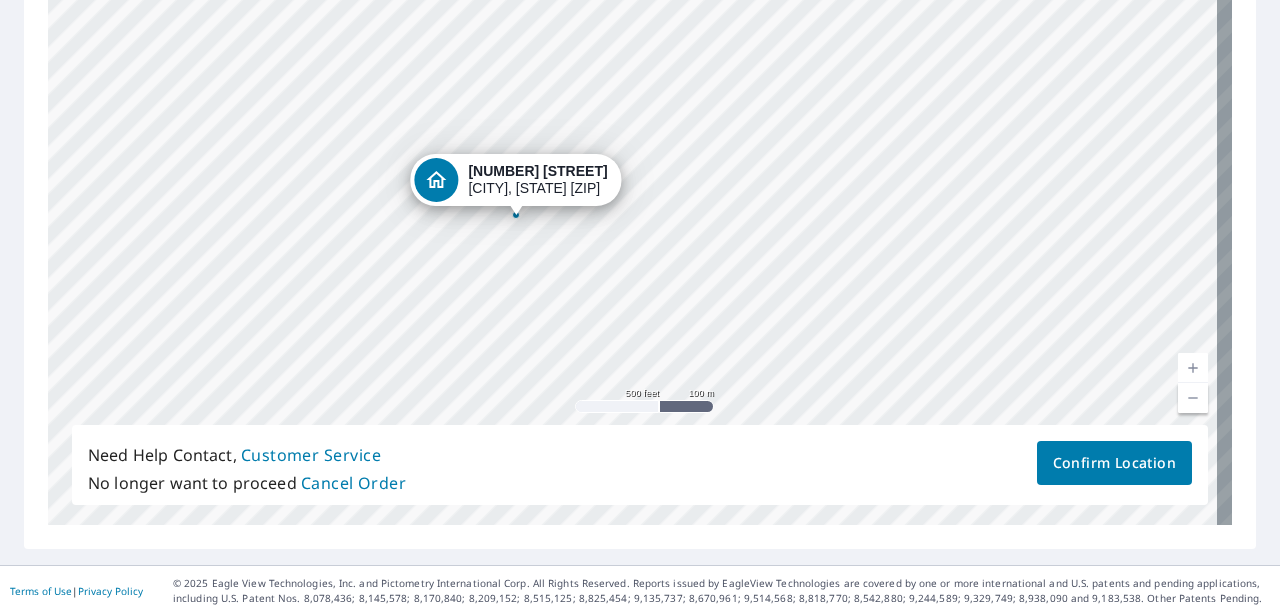 drag, startPoint x: 494, startPoint y: 228, endPoint x: 514, endPoint y: 218, distance: 22.36068 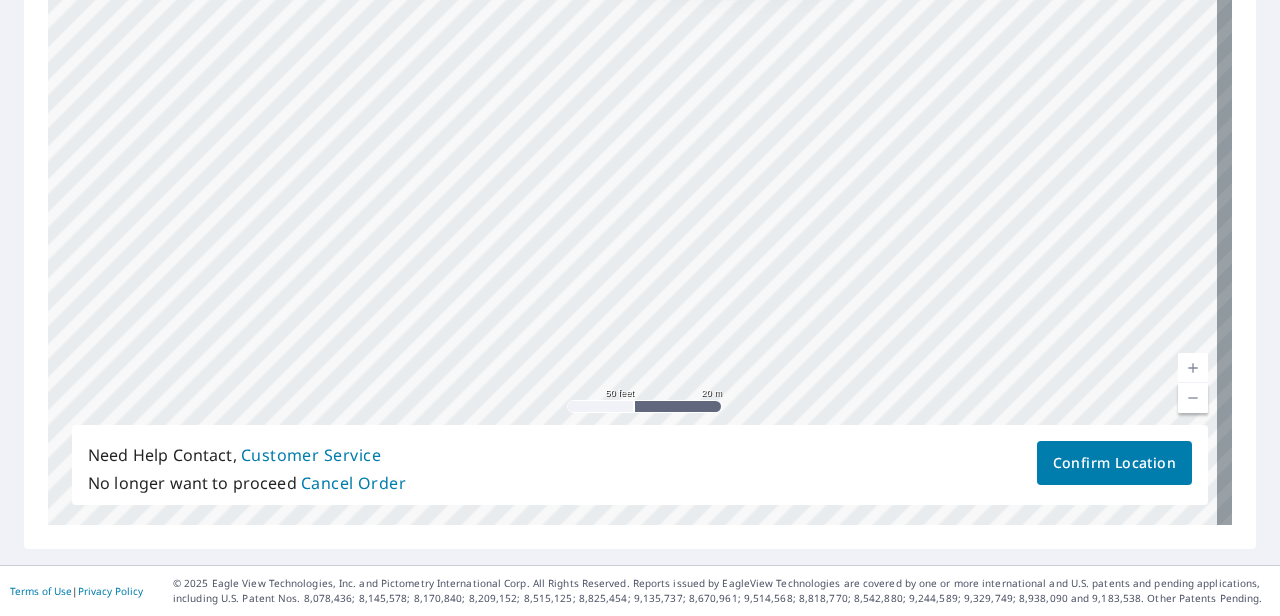 drag, startPoint x: 708, startPoint y: 194, endPoint x: 688, endPoint y: 310, distance: 117.71151 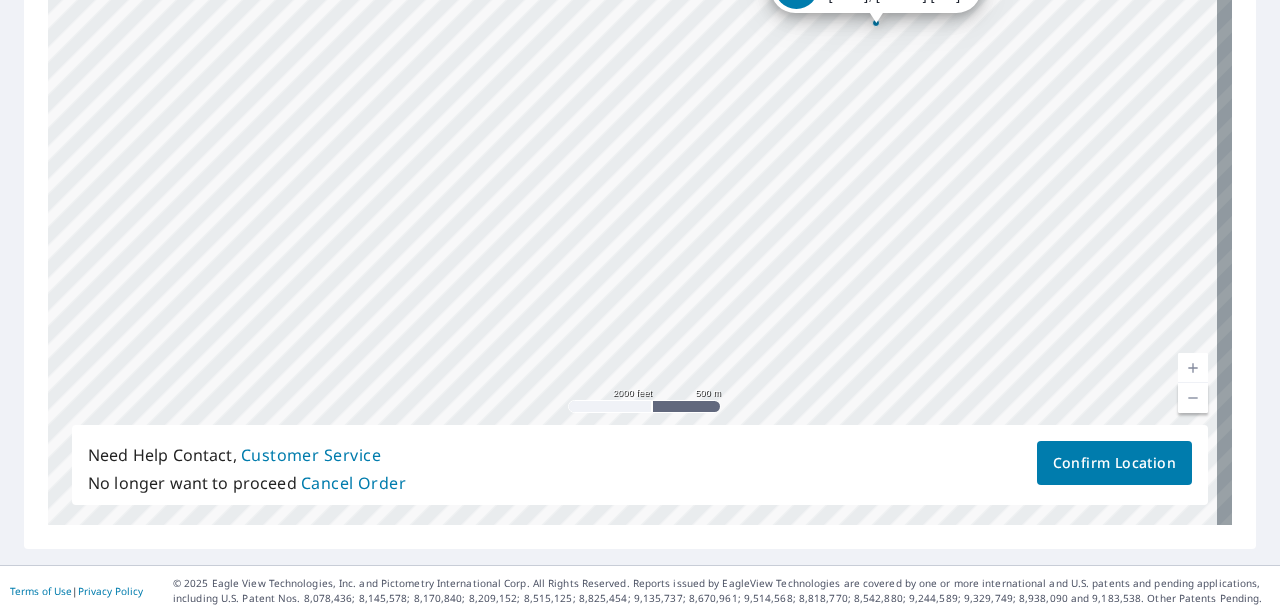 drag, startPoint x: 982, startPoint y: 336, endPoint x: 958, endPoint y: 94, distance: 243.18716 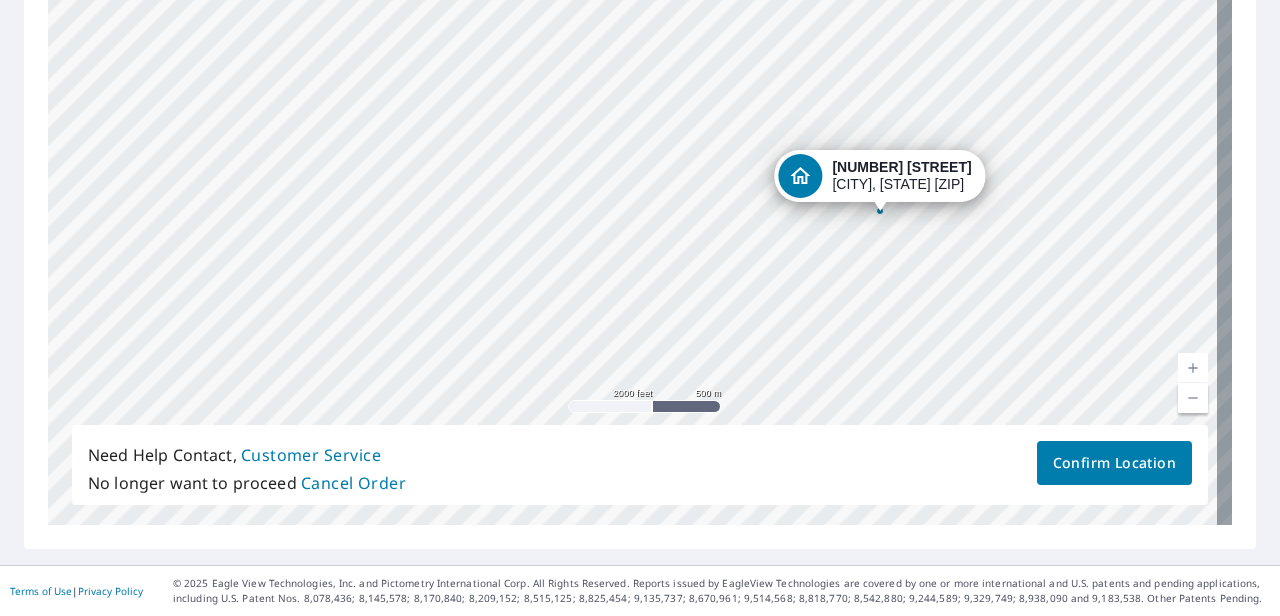 drag, startPoint x: 876, startPoint y: 20, endPoint x: 880, endPoint y: 208, distance: 188.04254 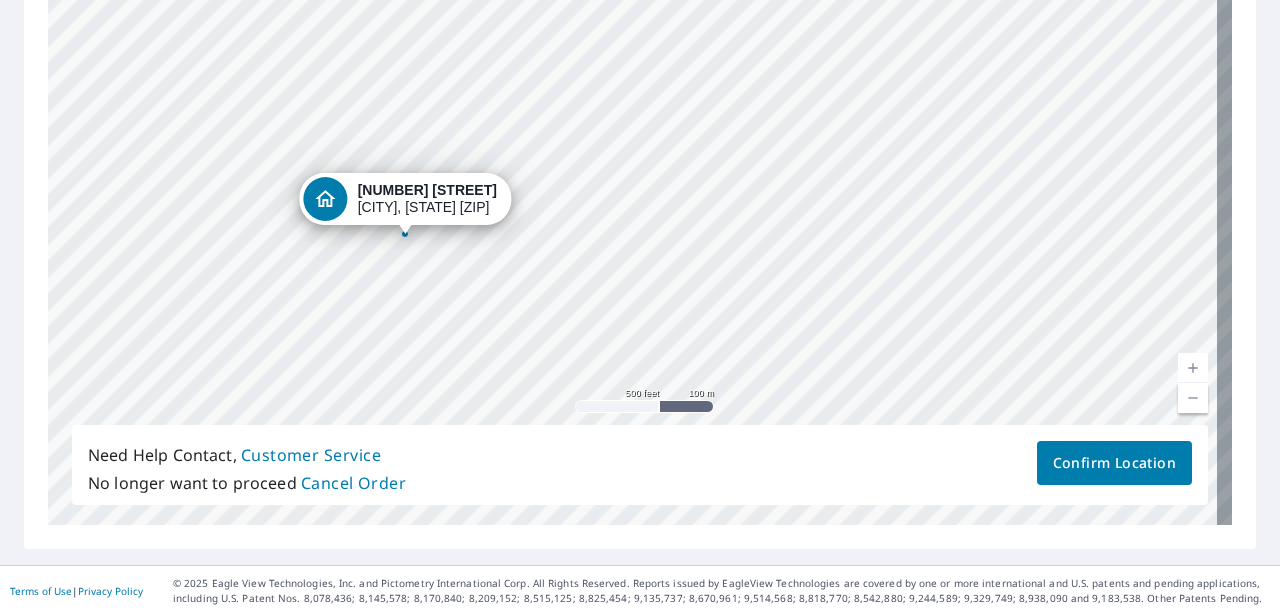 drag, startPoint x: 575, startPoint y: 172, endPoint x: 974, endPoint y: 148, distance: 399.72116 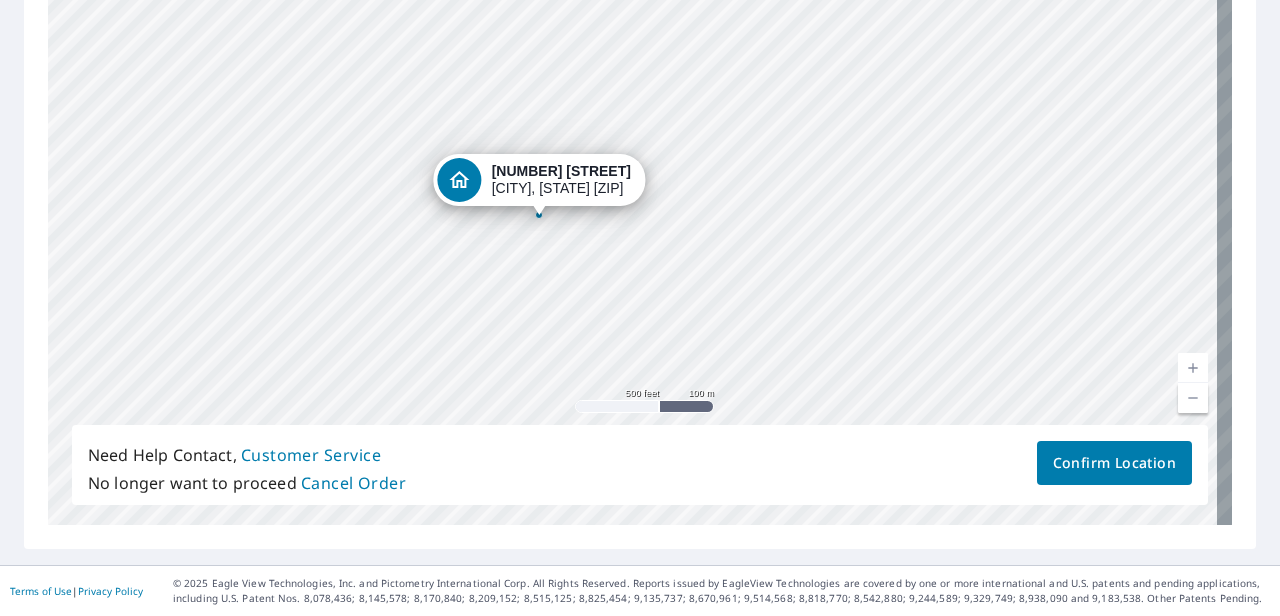 drag, startPoint x: 753, startPoint y: 212, endPoint x: 882, endPoint y: 190, distance: 130.86252 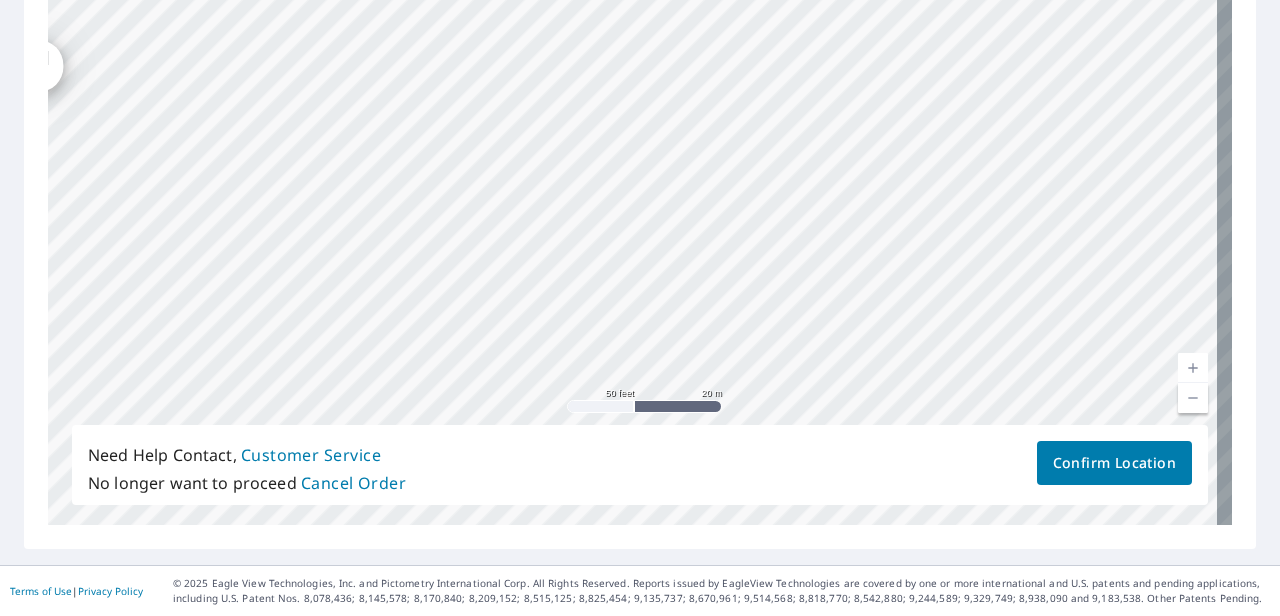 drag, startPoint x: 517, startPoint y: 215, endPoint x: 801, endPoint y: 242, distance: 285.28058 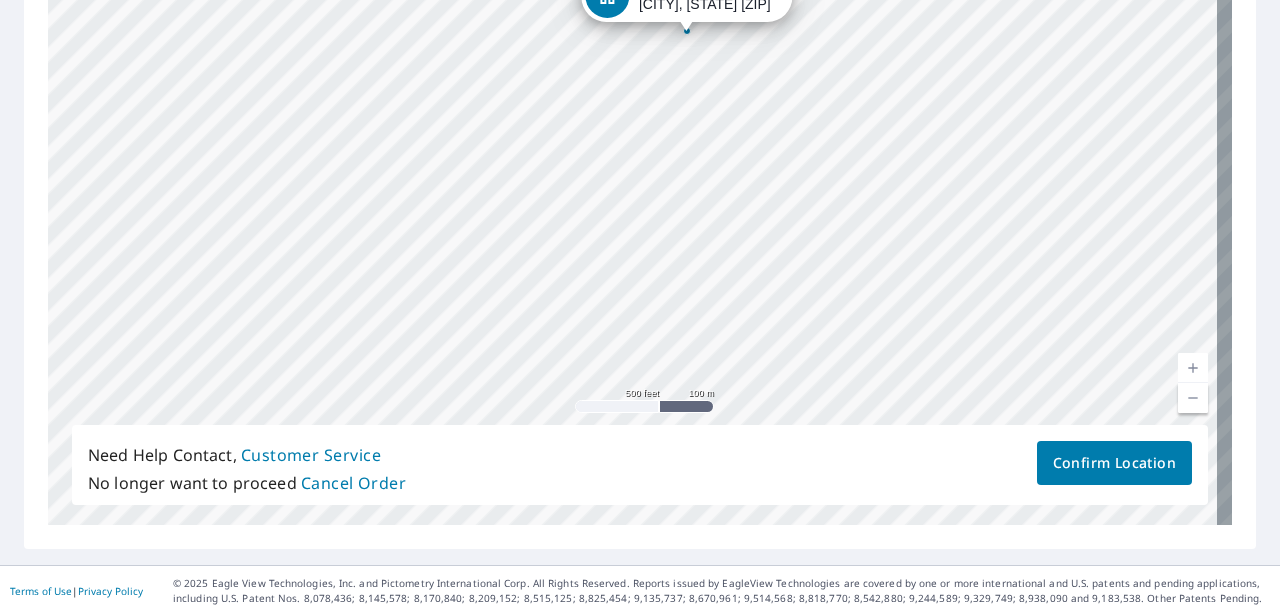 drag, startPoint x: 814, startPoint y: 375, endPoint x: 815, endPoint y: 181, distance: 194.00258 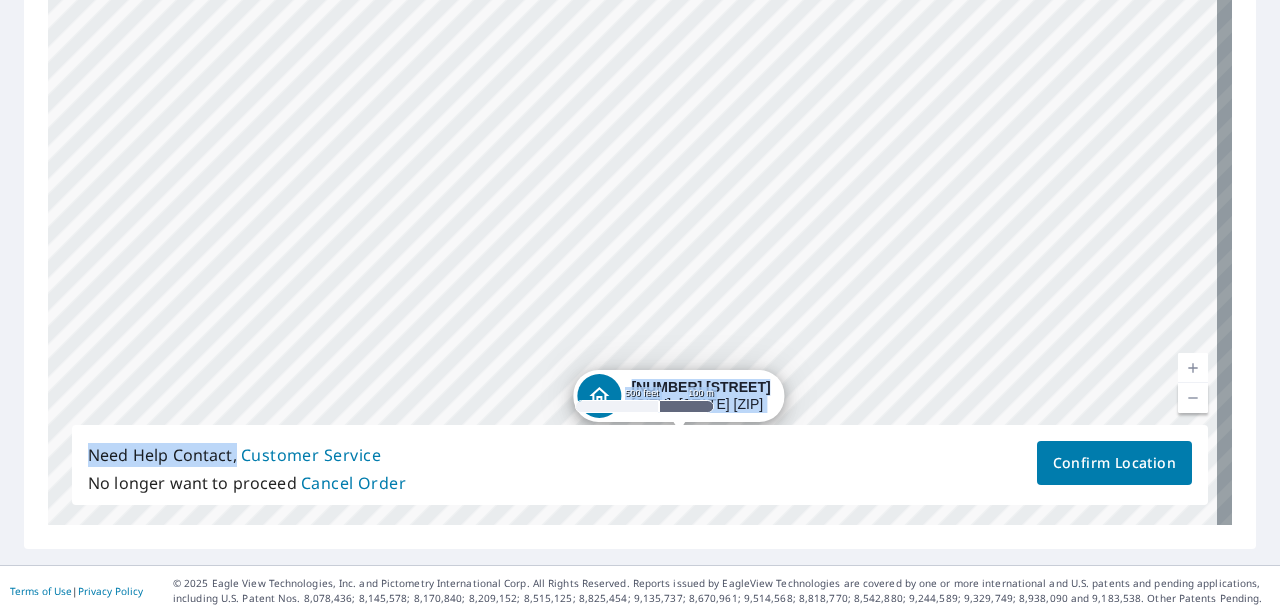 drag, startPoint x: 682, startPoint y: 23, endPoint x: 678, endPoint y: 424, distance: 401.01996 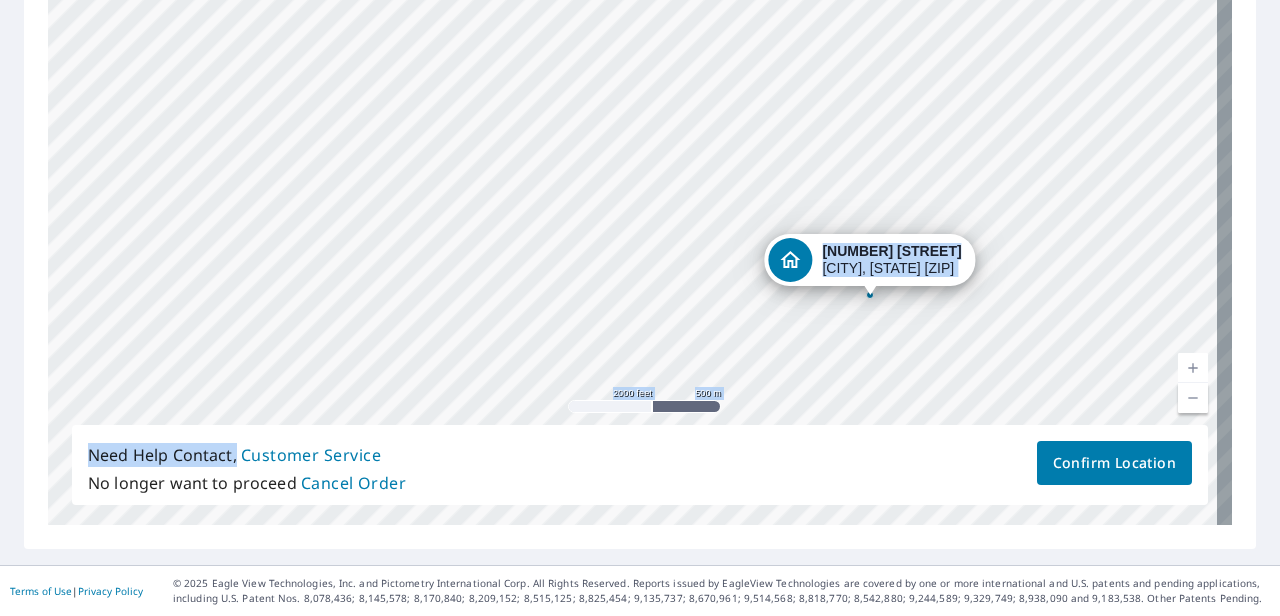 click on "[NUMBER] [STREET] [CITY], [STATE] [ZIP]" at bounding box center [640, 211] 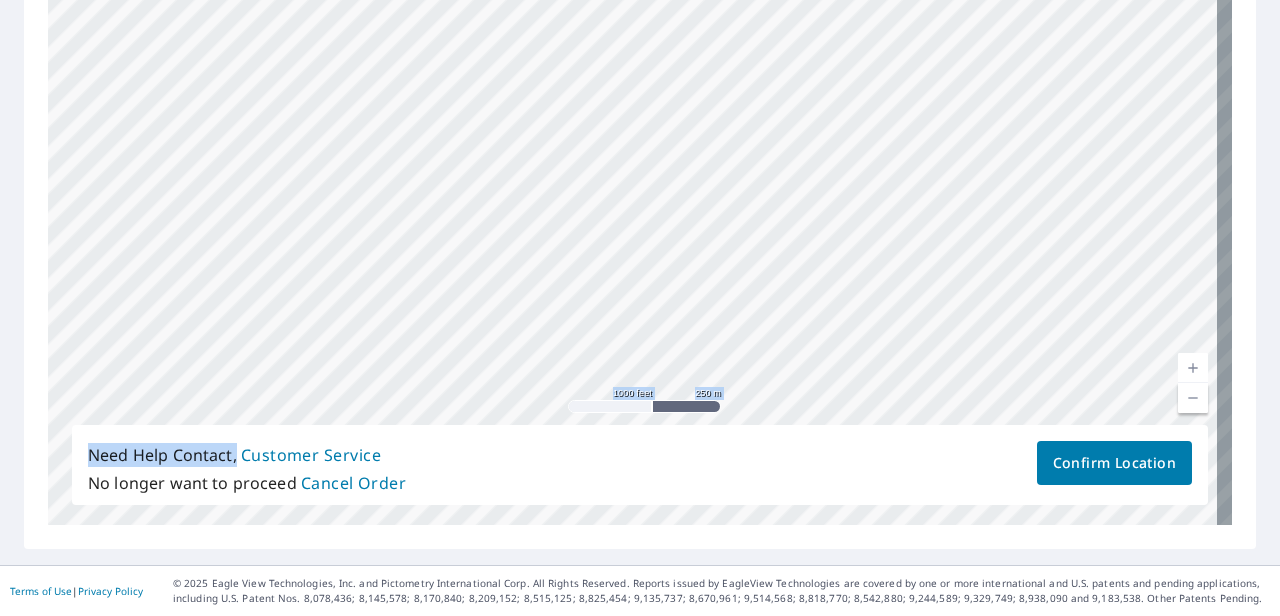 click on "[NUMBER] [STREET] [CITY], [STATE] [ZIP]" at bounding box center (640, 211) 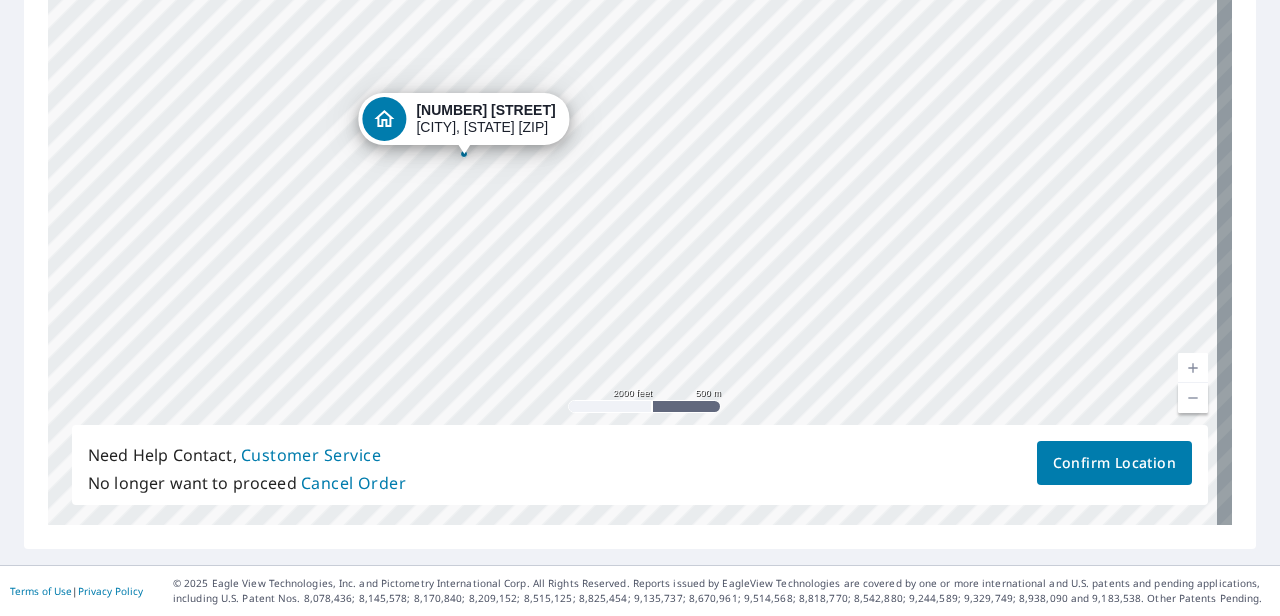 drag, startPoint x: 446, startPoint y: 14, endPoint x: 464, endPoint y: 154, distance: 141.1524 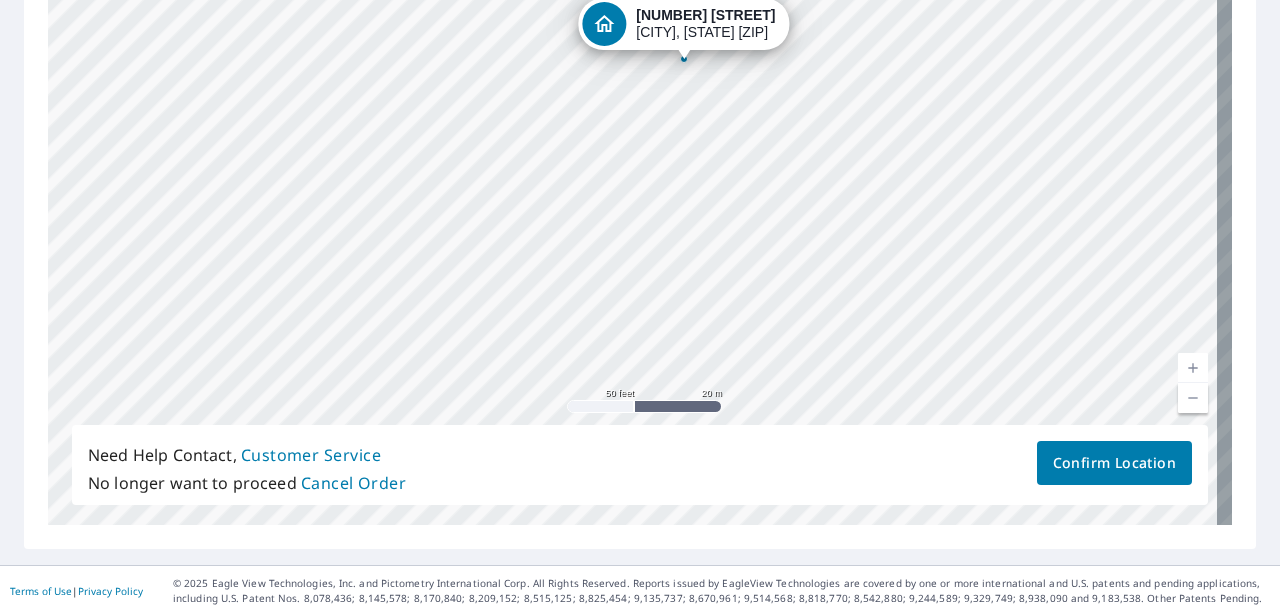 drag, startPoint x: 1022, startPoint y: 316, endPoint x: 699, endPoint y: 228, distance: 334.77307 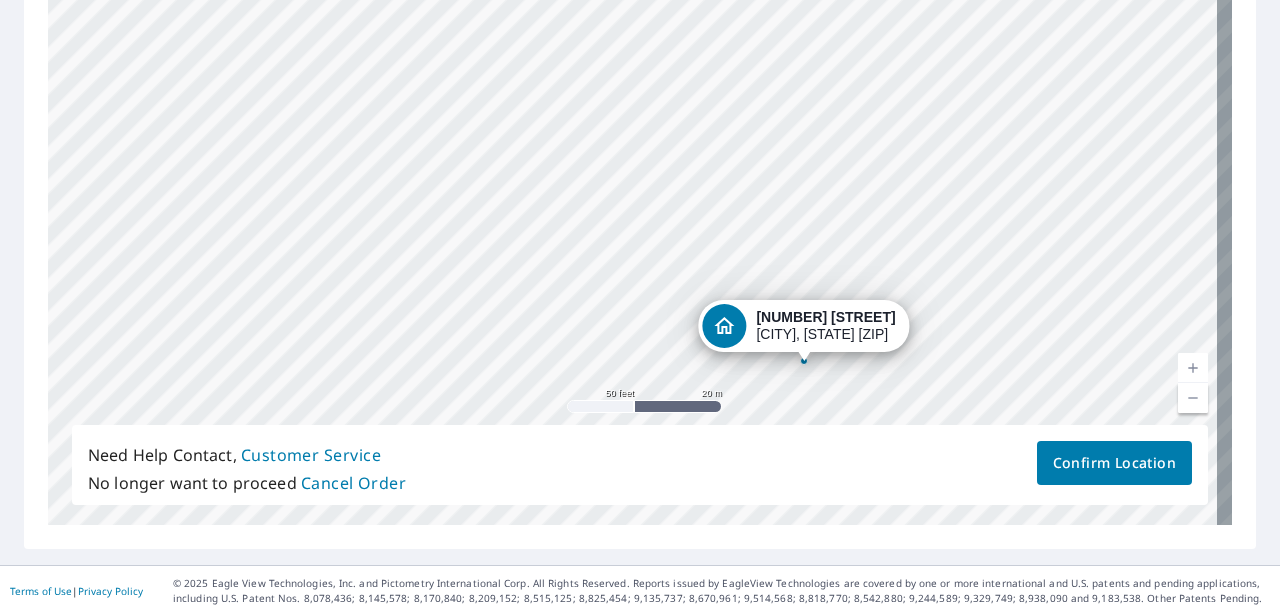 drag, startPoint x: 676, startPoint y: 48, endPoint x: 801, endPoint y: 356, distance: 332.39886 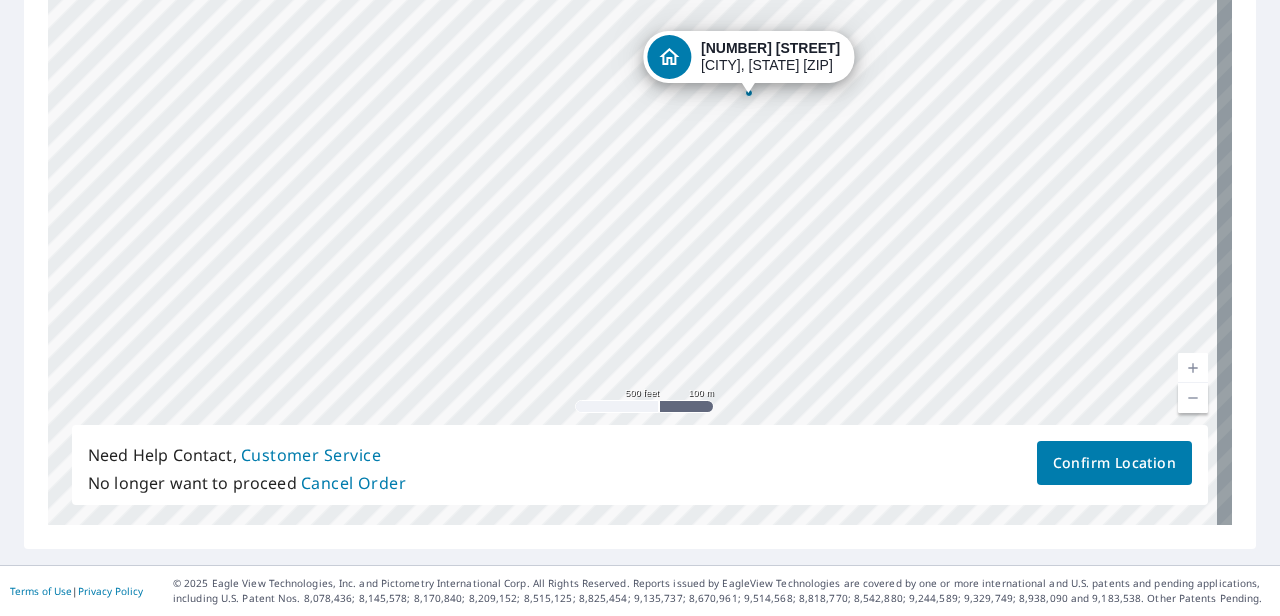 drag, startPoint x: 805, startPoint y: 369, endPoint x: 802, endPoint y: 164, distance: 205.02196 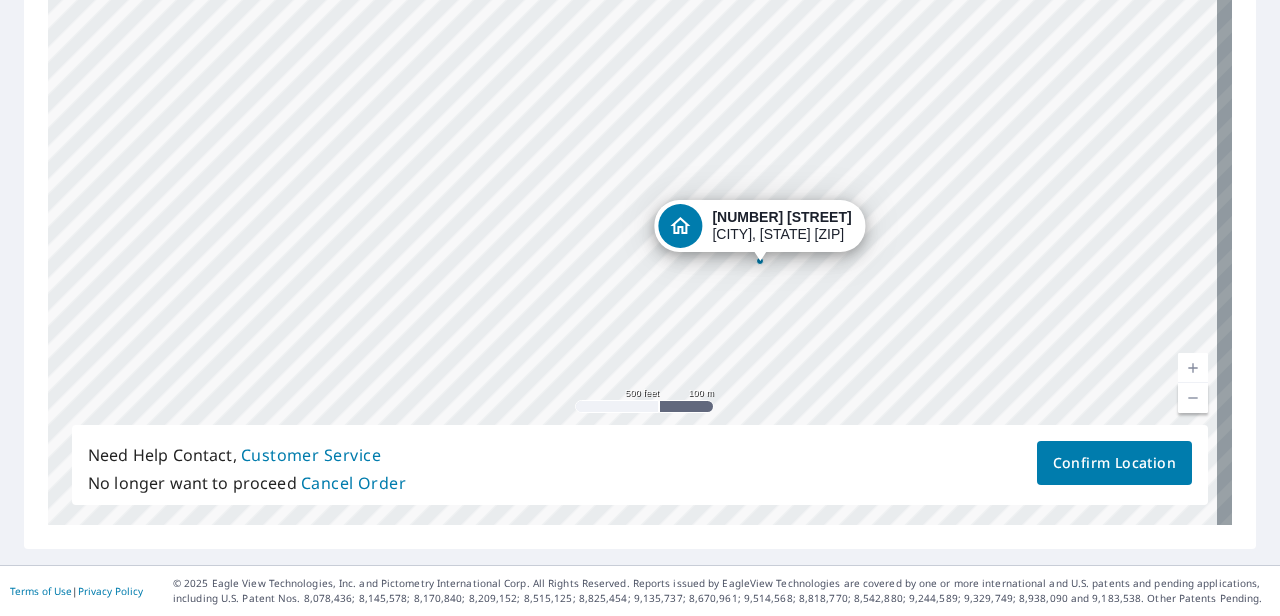 drag, startPoint x: 748, startPoint y: 94, endPoint x: 759, endPoint y: 263, distance: 169.3576 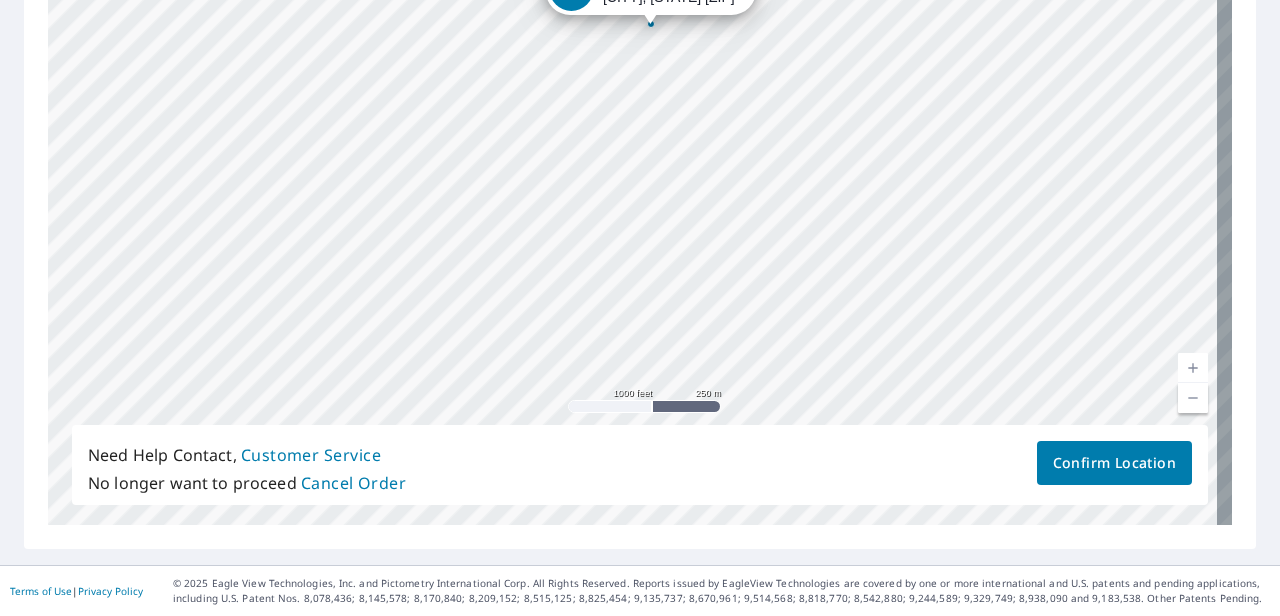 drag, startPoint x: 632, startPoint y: 360, endPoint x: 669, endPoint y: 90, distance: 272.5234 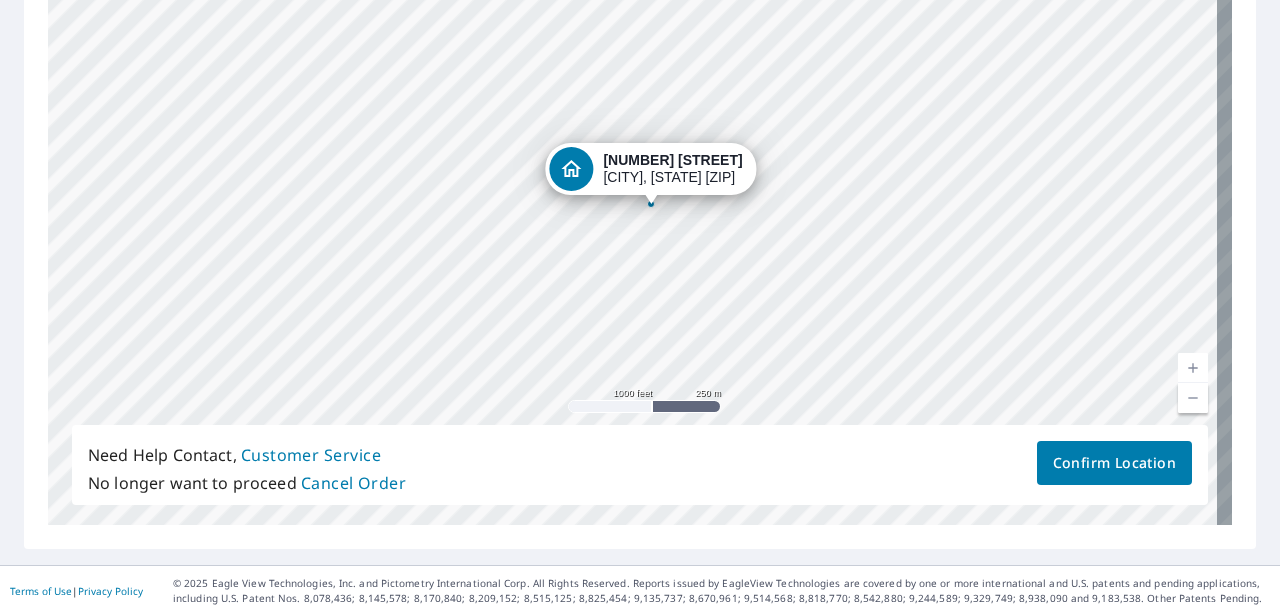 drag, startPoint x: 648, startPoint y: 21, endPoint x: 648, endPoint y: 201, distance: 180 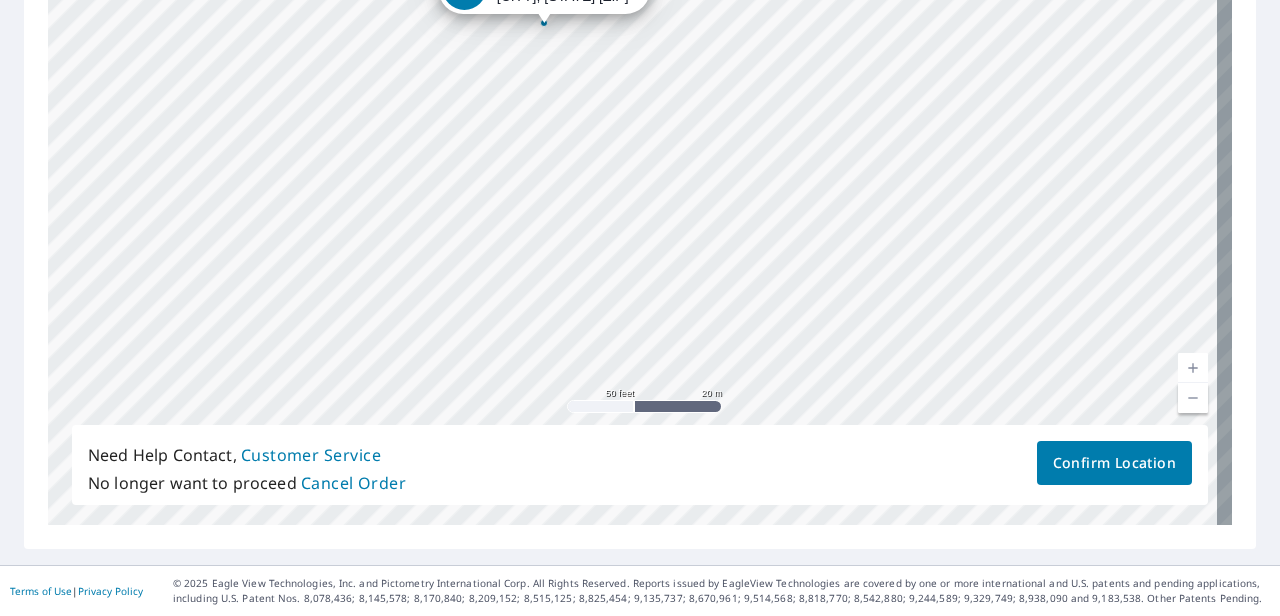 drag, startPoint x: 542, startPoint y: 382, endPoint x: 607, endPoint y: 89, distance: 300.12332 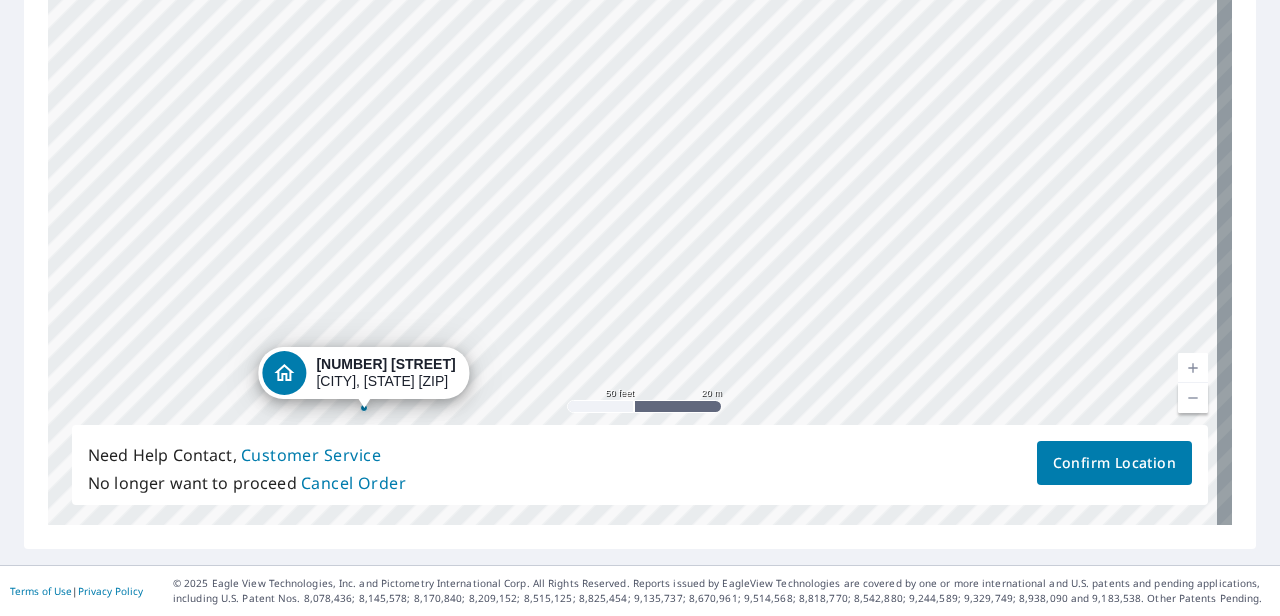 drag, startPoint x: 542, startPoint y: 17, endPoint x: 362, endPoint y: 402, distance: 425 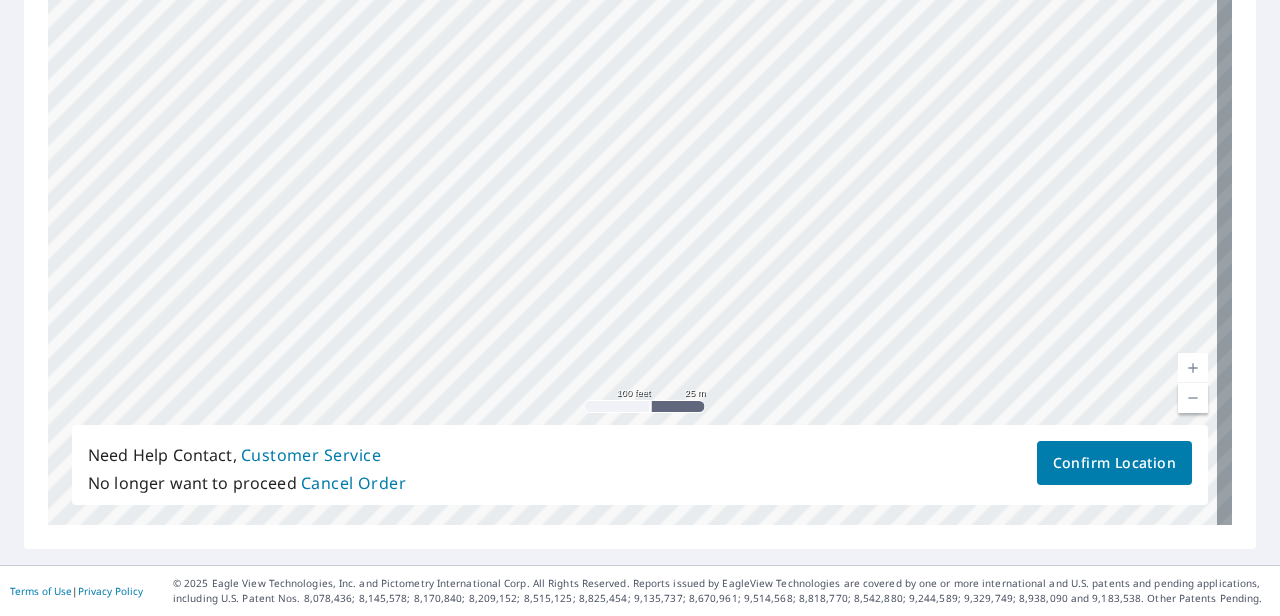 drag, startPoint x: 740, startPoint y: 340, endPoint x: 812, endPoint y: -29, distance: 375.95877 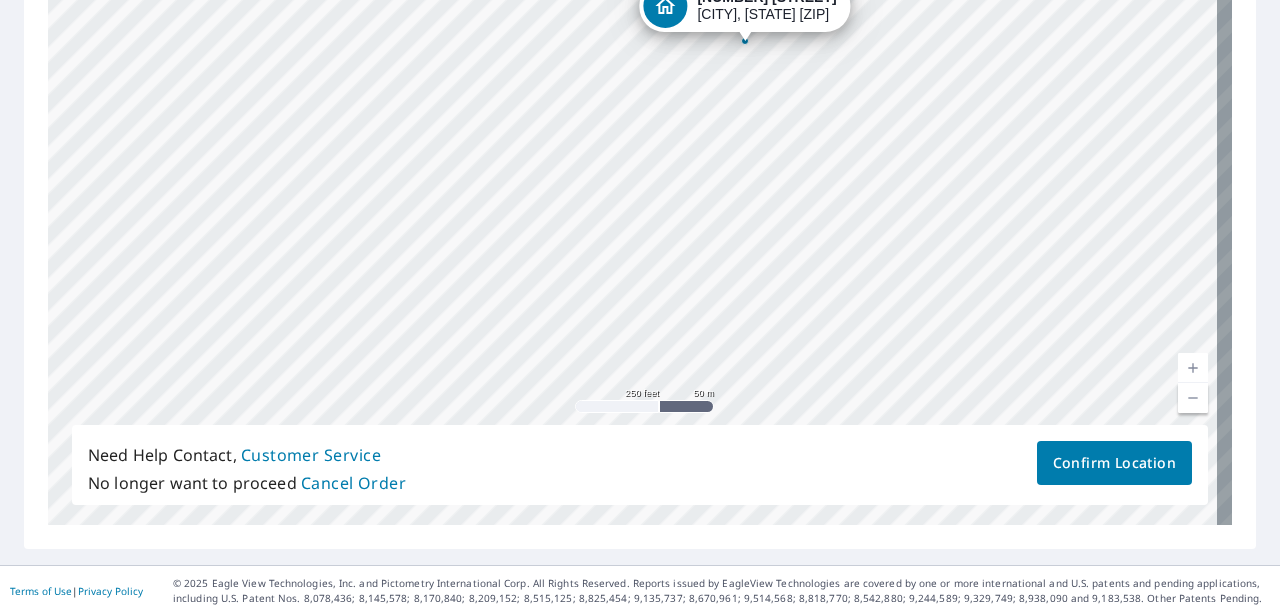 click on "[NUMBER] [STREET] [CITY], [STATE] [ZIP]" at bounding box center [640, 211] 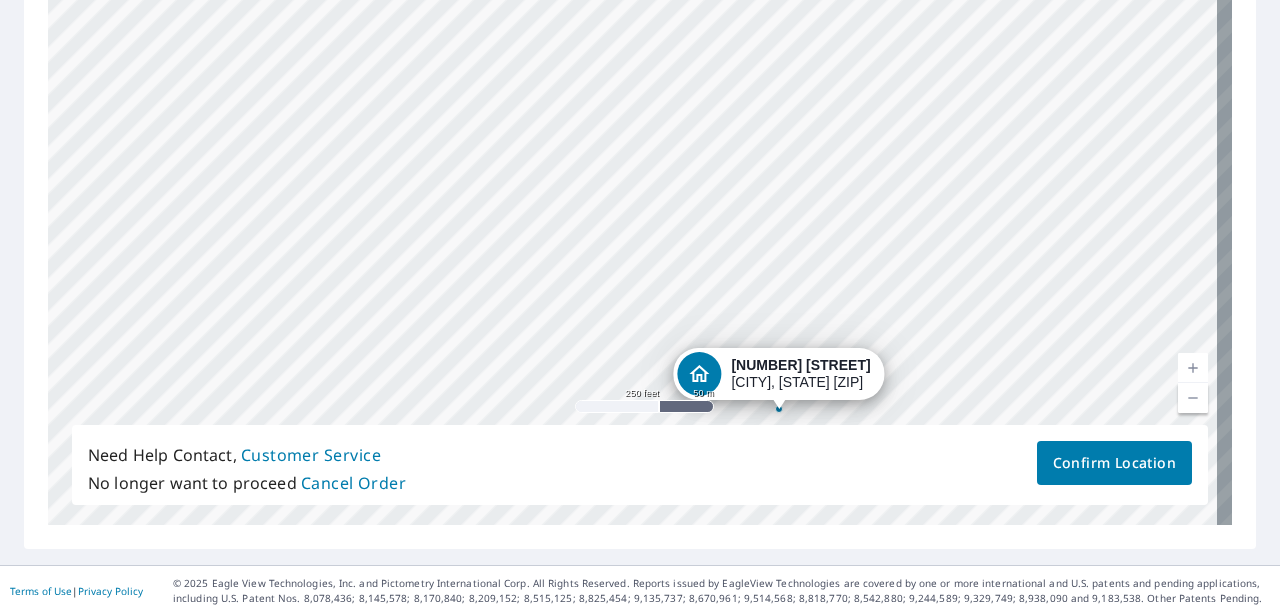 drag, startPoint x: 744, startPoint y: 34, endPoint x: 780, endPoint y: 396, distance: 363.78564 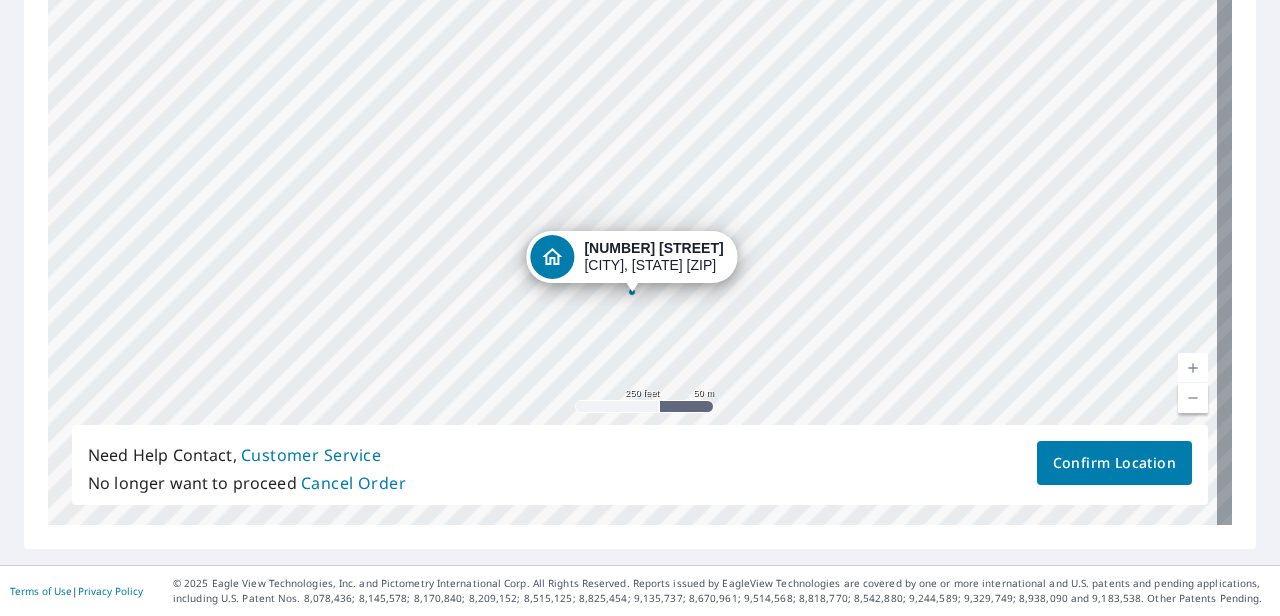 drag, startPoint x: 631, startPoint y: 206, endPoint x: 630, endPoint y: 290, distance: 84.00595 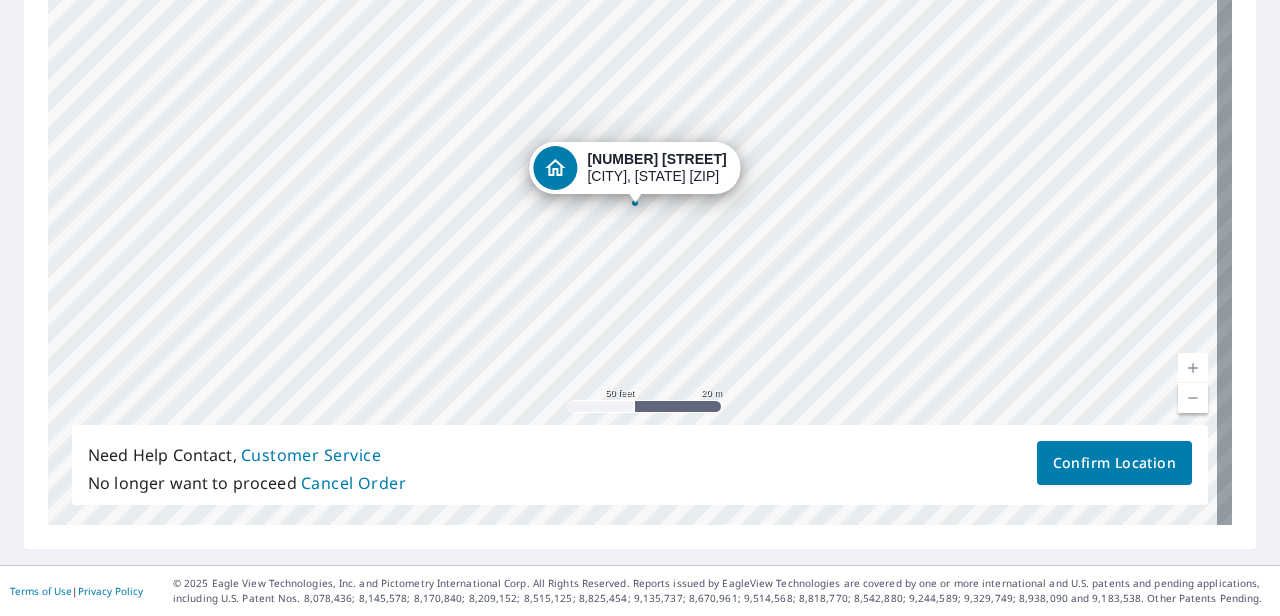 drag, startPoint x: 631, startPoint y: 42, endPoint x: 636, endPoint y: 200, distance: 158.0791 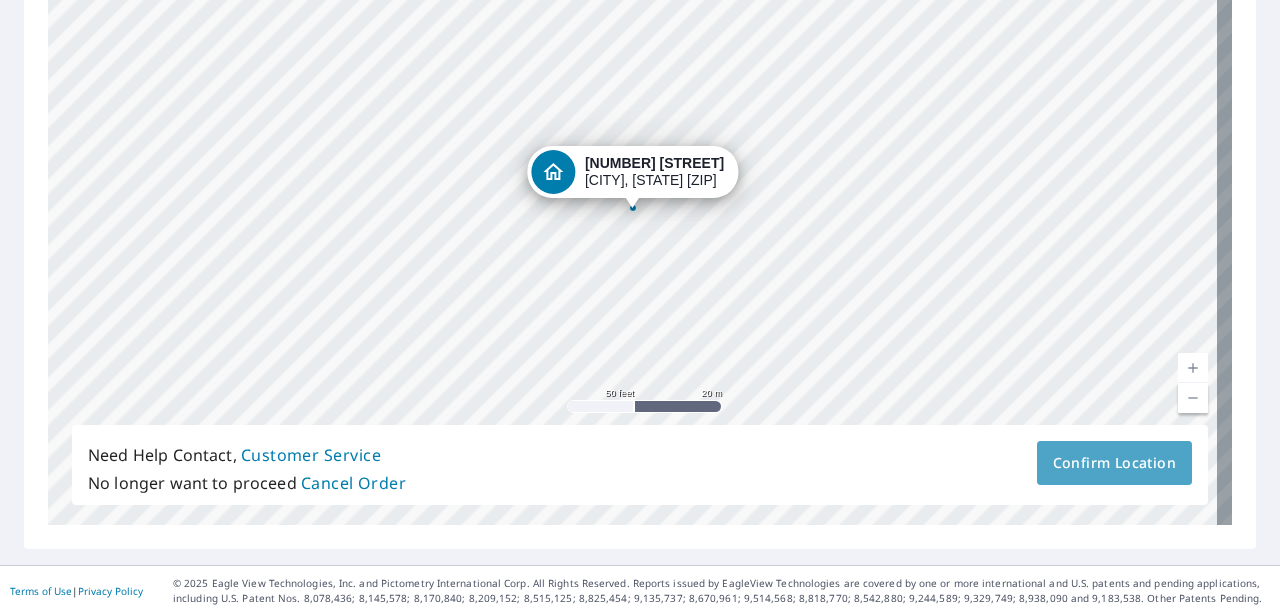 click on "Confirm Location" at bounding box center [1114, 463] 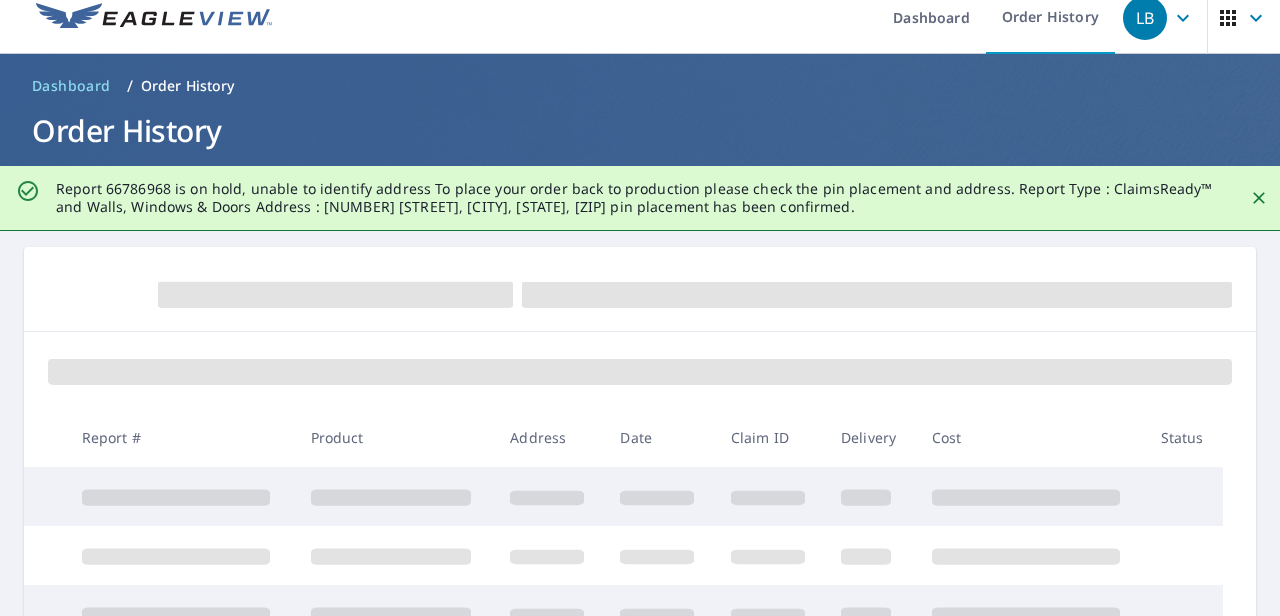 scroll, scrollTop: 0, scrollLeft: 0, axis: both 